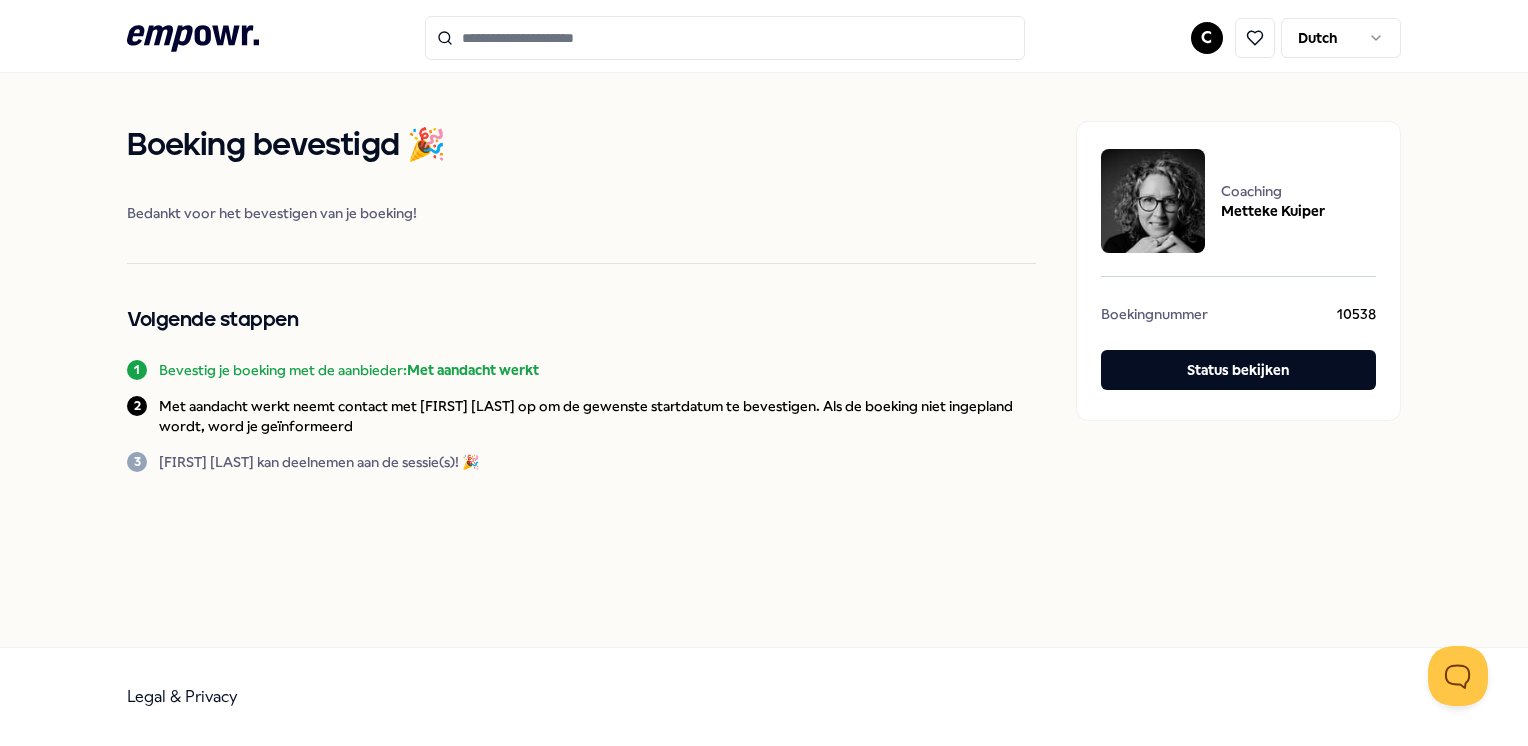 scroll, scrollTop: 0, scrollLeft: 0, axis: both 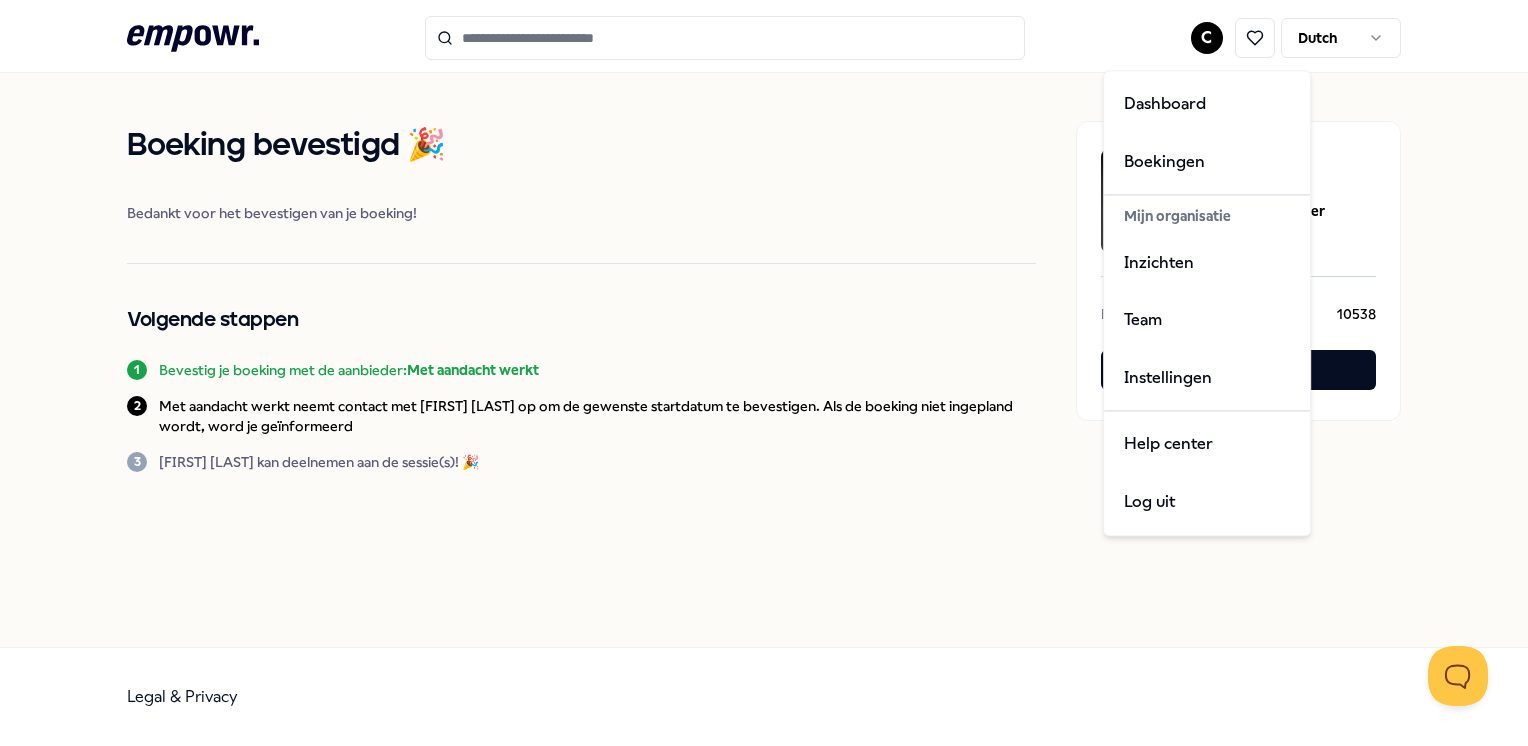 click on ".empowr-logo_svg__cls-1{fill:#03032f} C Dutch Boeking bevestigd 🎉 Bedankt voor het bevestigen van je boeking! Volgende stappen 1 Bevestig je boeking met de aanbieder:  Met aandacht werkt 2 Met aandacht werkt neemt contact met [FIRST] [LAST] op om de gewenste startdatum te bevestigen. Als de boeking niet ingepland wordt, word je geïnformeerd 3 [FIRST] [LAST] kan deelnemen aan de sessie(s)! 🎉 Coaching Metteke Kuiper  Boekingnummer 10538 Status bekijken Legal & Privacy
Dashboard Boekingen Mijn organisatie Inzichten Team Instellingen Help center Log uit" at bounding box center [764, 373] 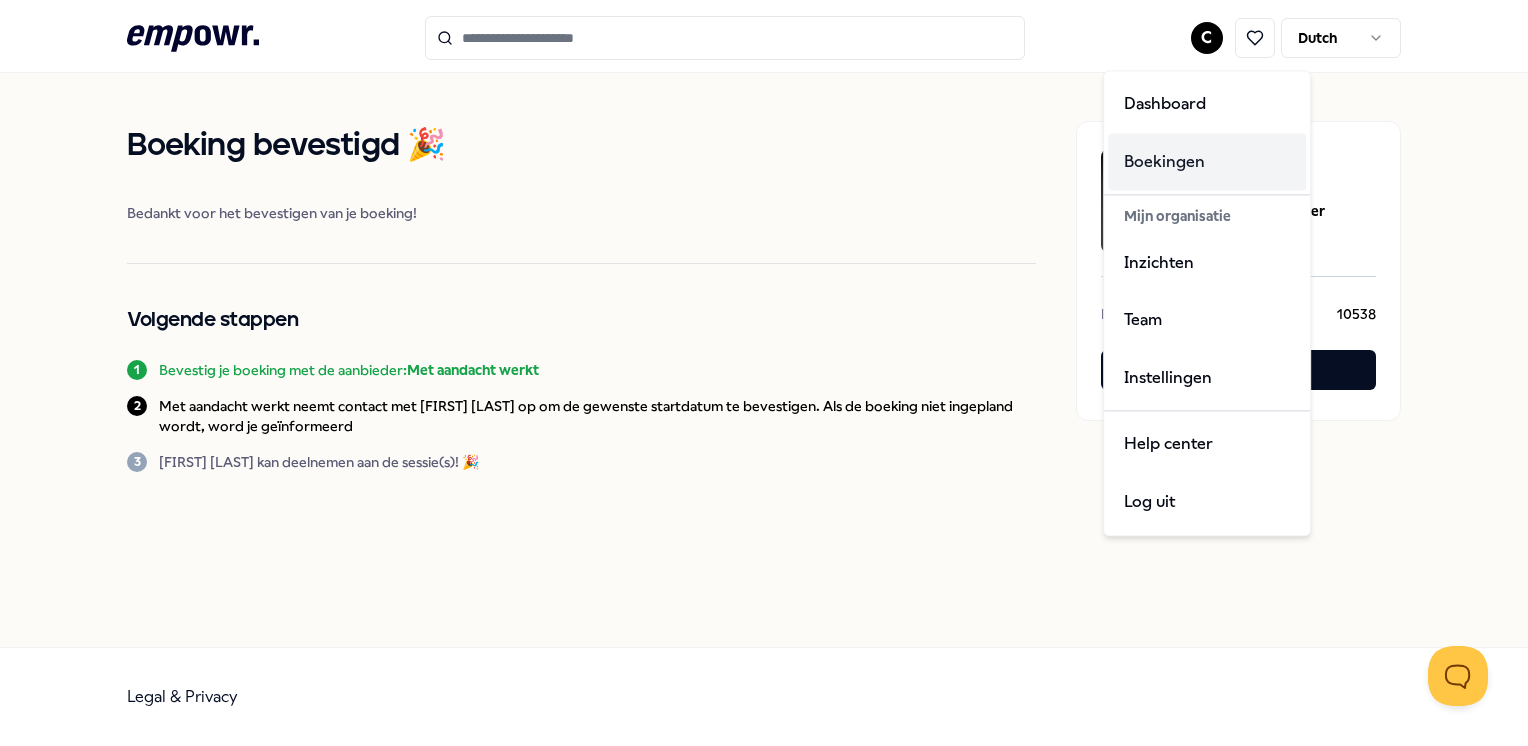 click on "Boekingen" at bounding box center (1207, 162) 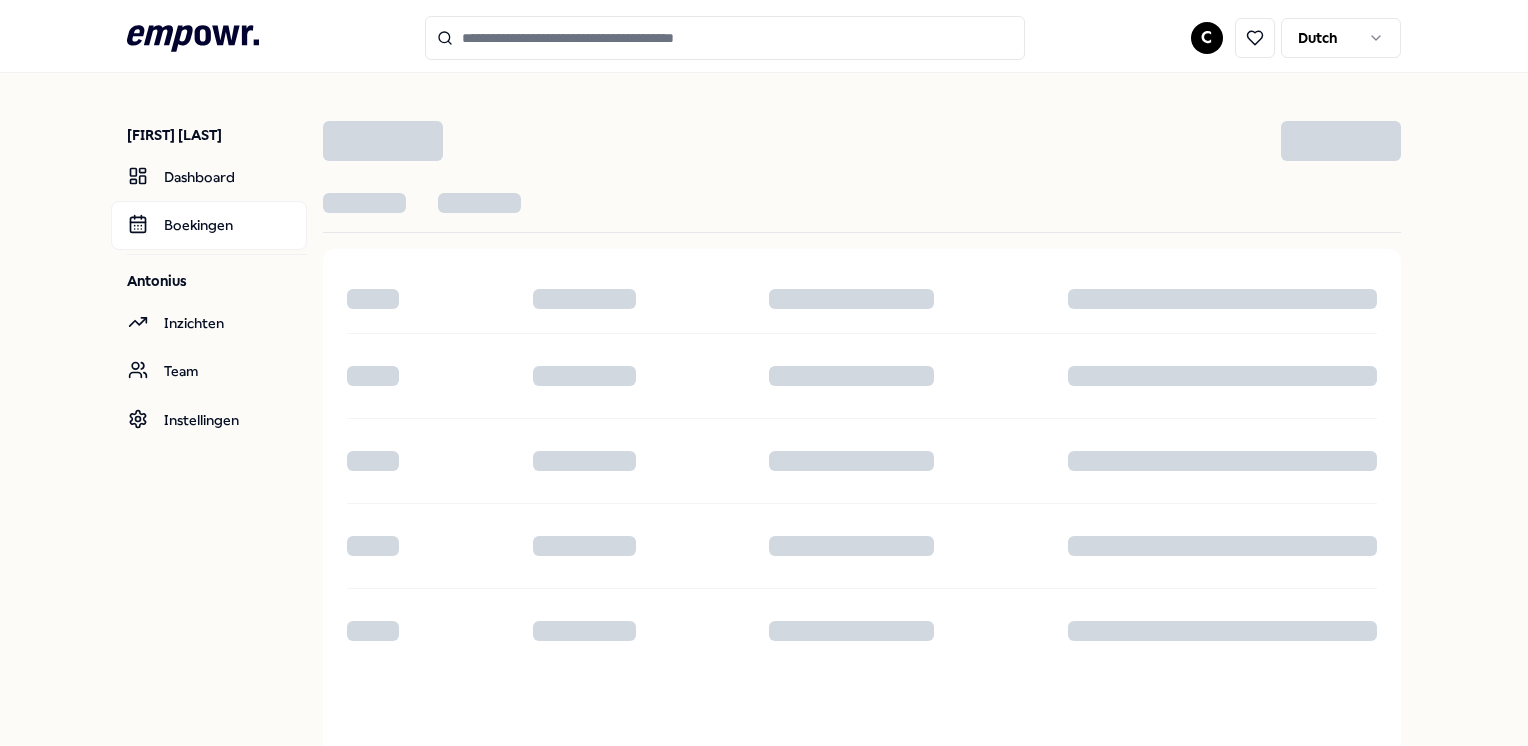 scroll, scrollTop: 0, scrollLeft: 0, axis: both 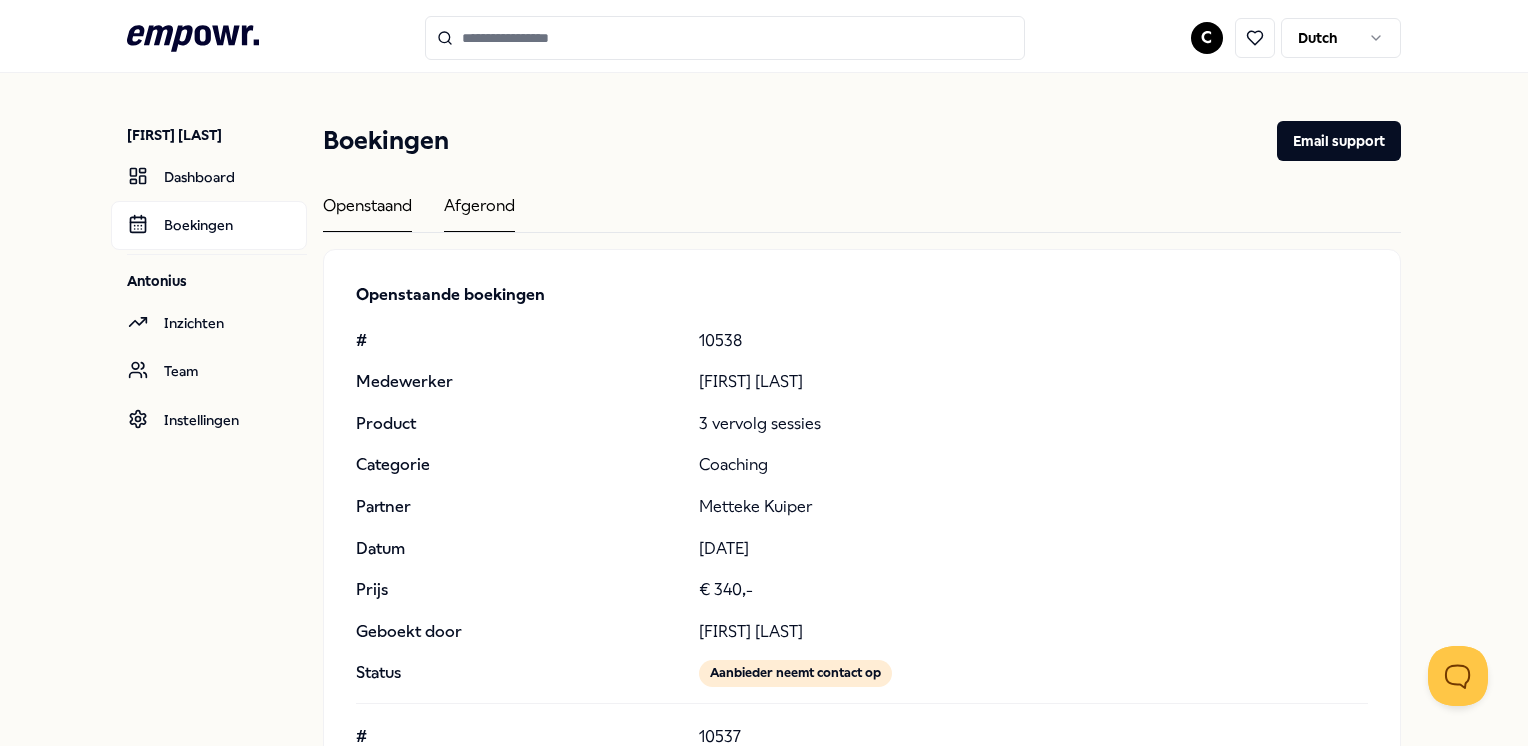 click on "Afgerond" at bounding box center (479, 212) 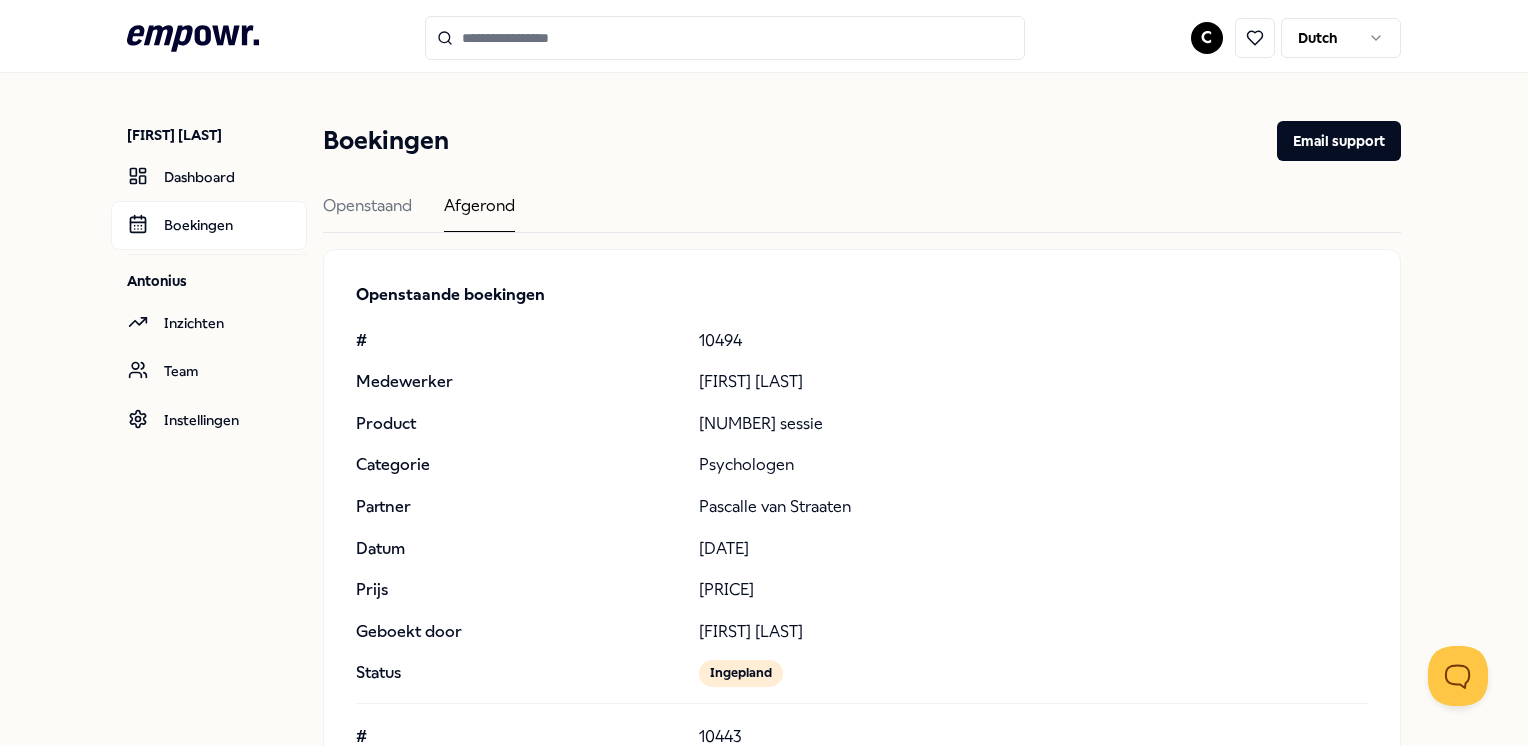 scroll, scrollTop: 198, scrollLeft: 0, axis: vertical 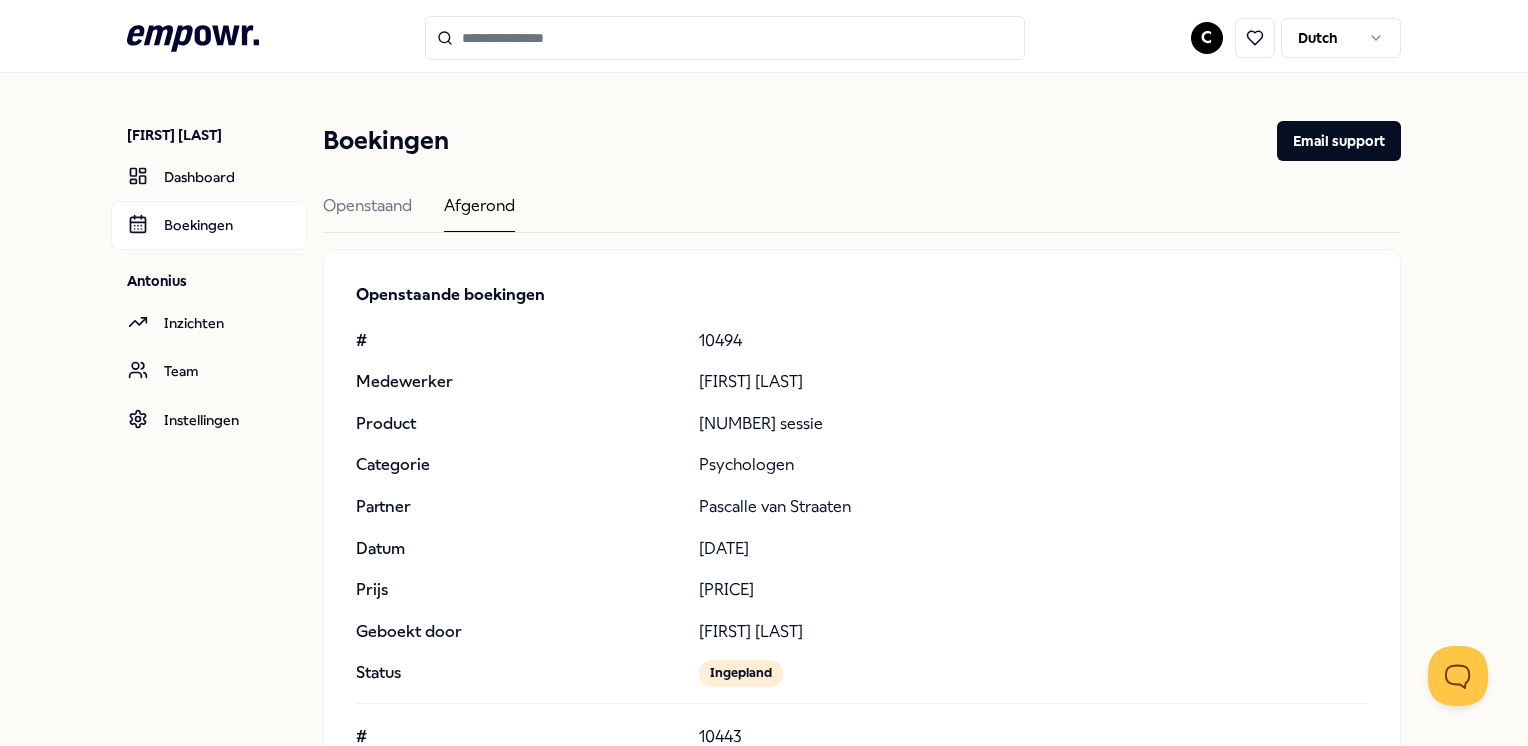 click at bounding box center [725, 38] 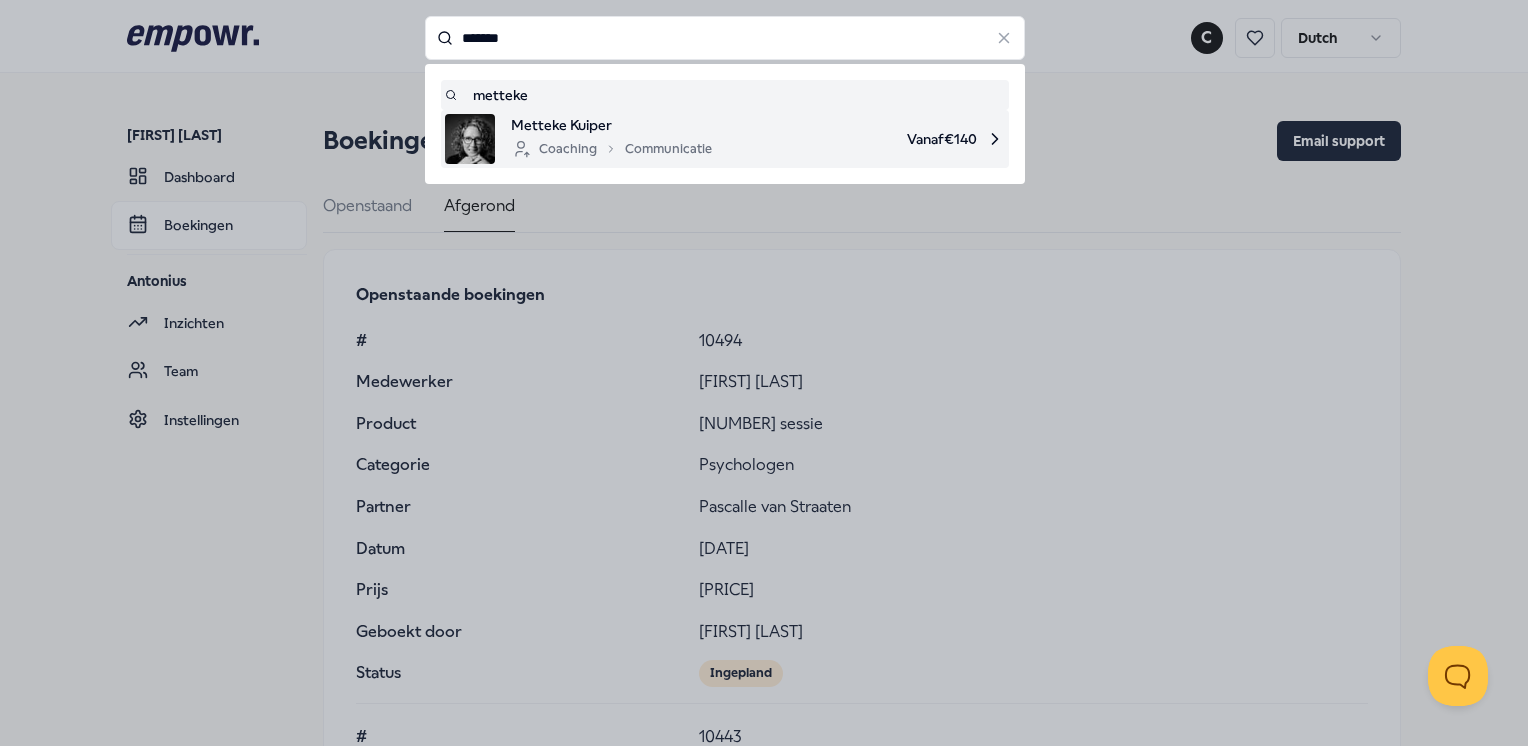 click on "Coaching Communicatie" at bounding box center [611, 149] 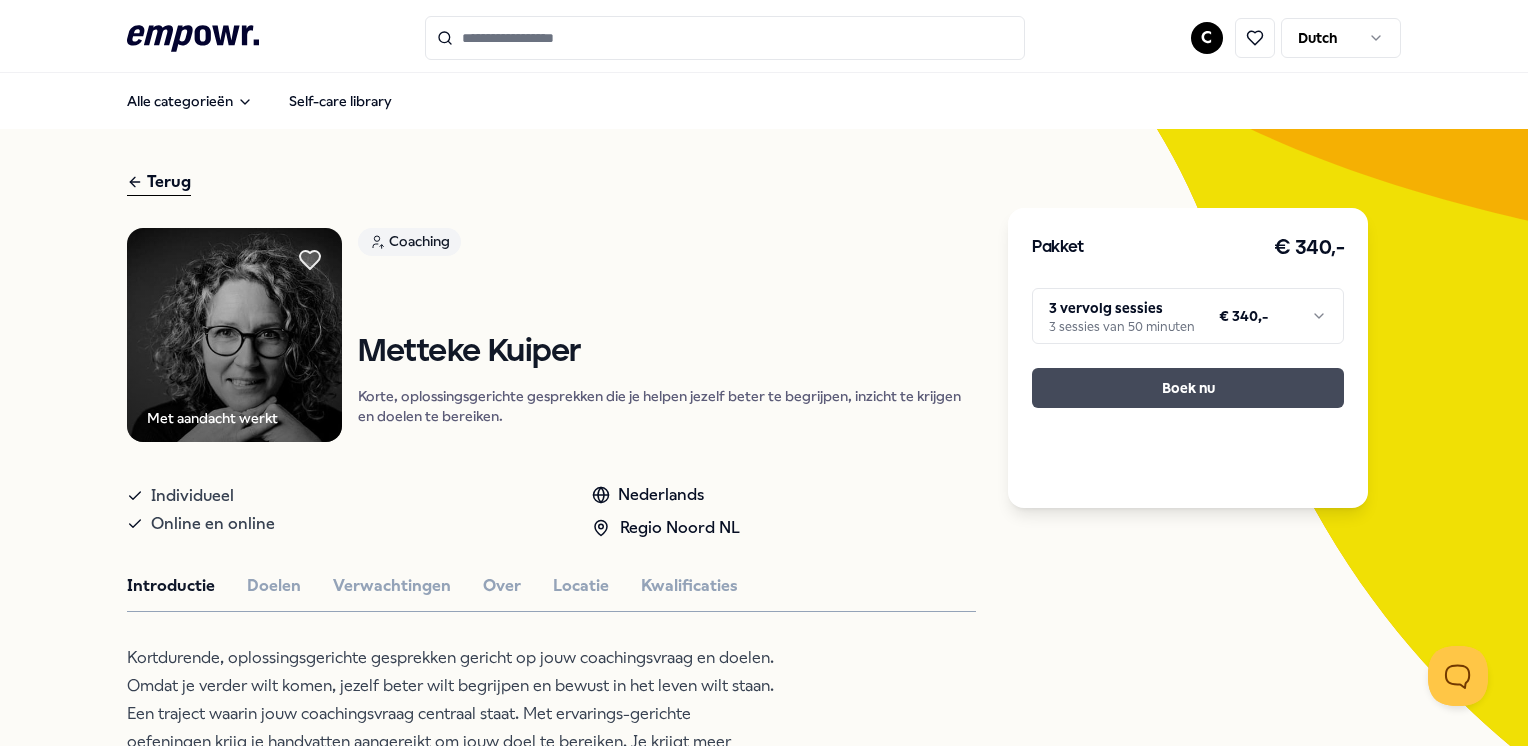 click on "Boek nu" at bounding box center [1188, 388] 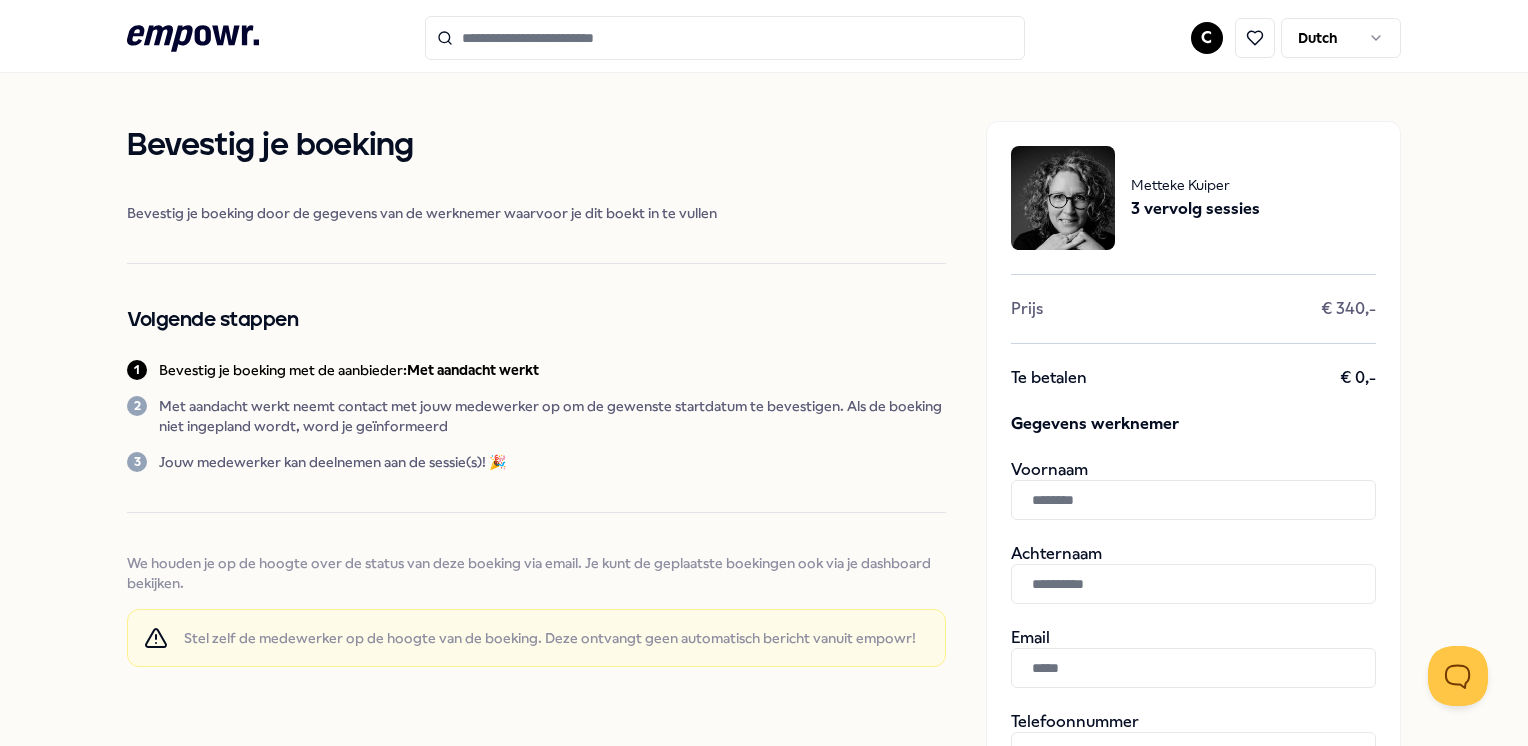 click at bounding box center (1193, 500) 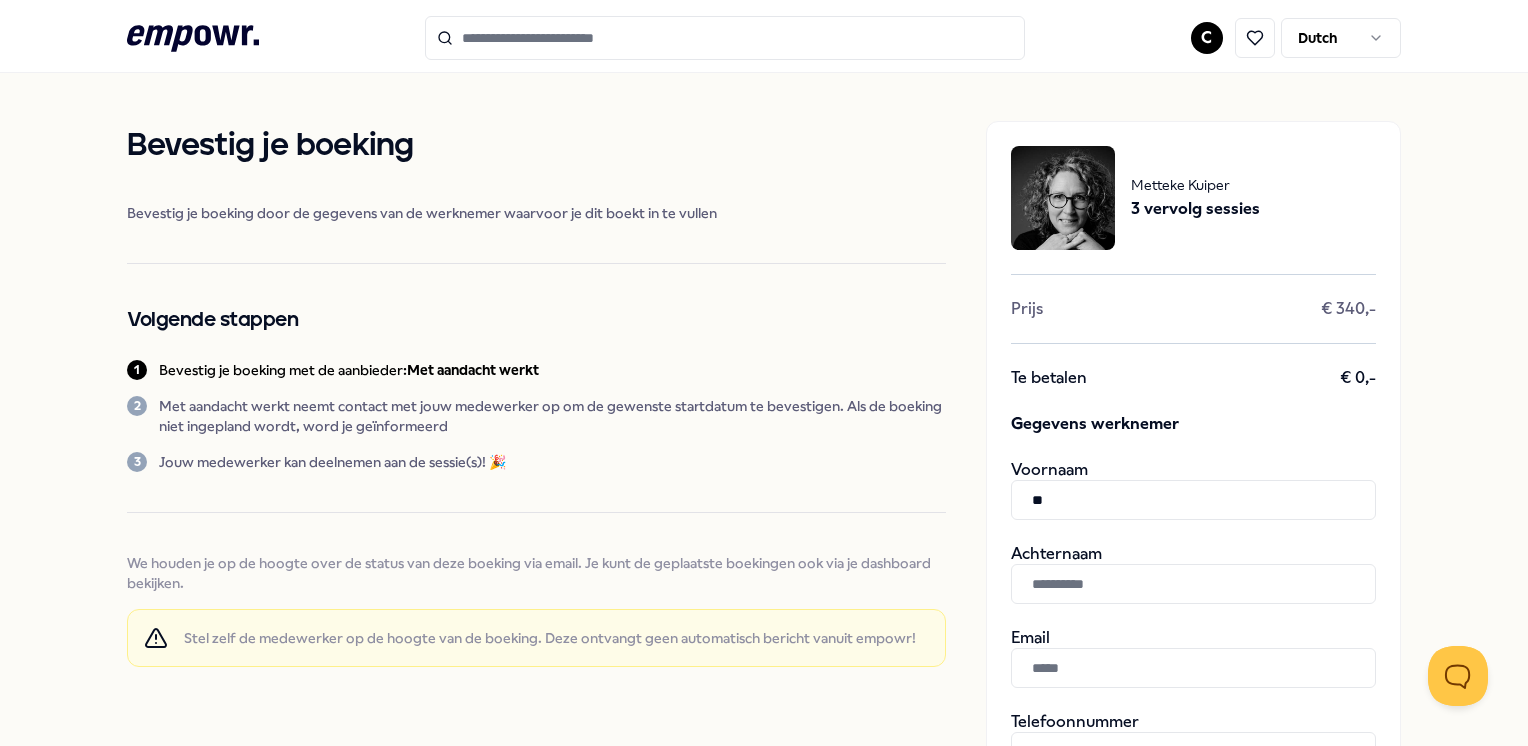 type on "*" 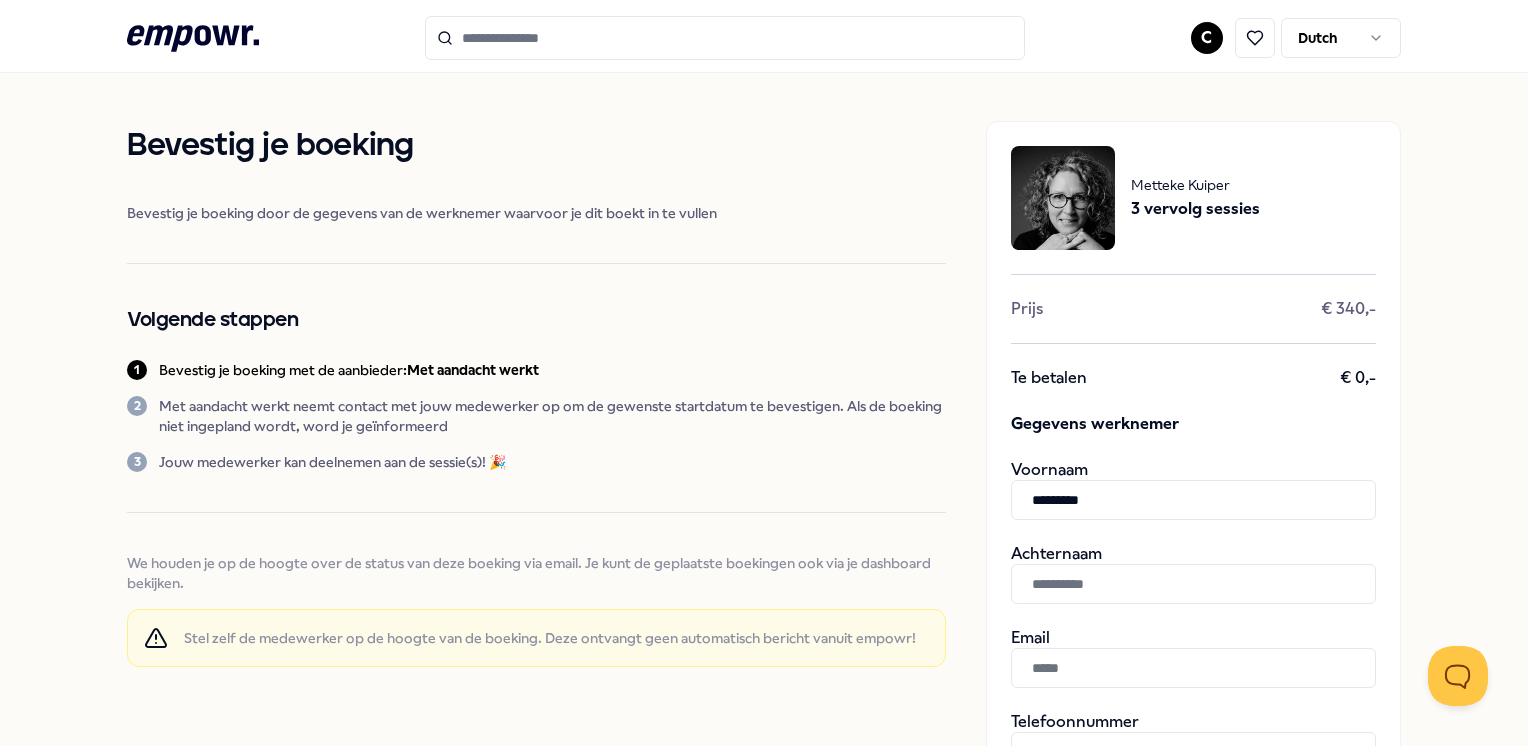 type on "*********" 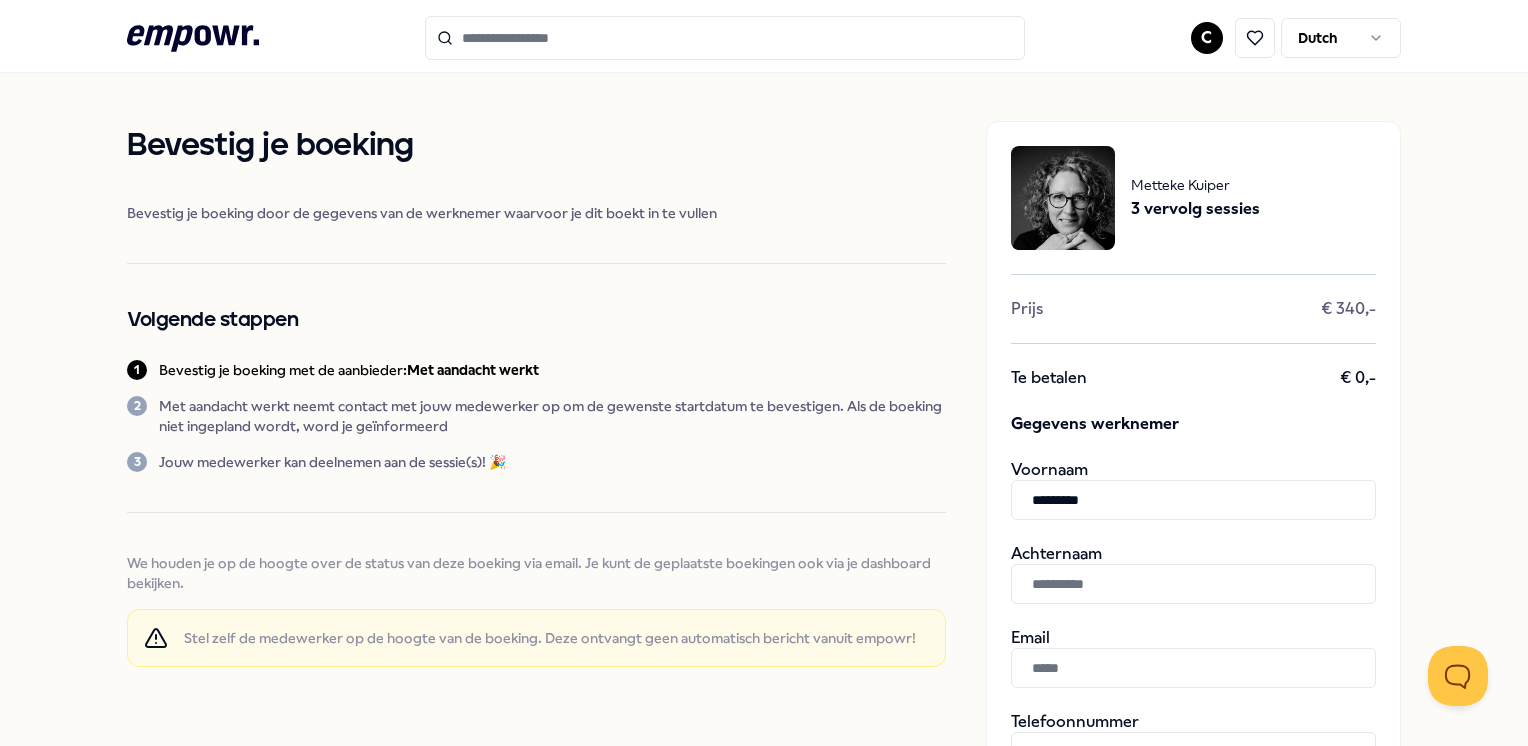 click at bounding box center (1193, 584) 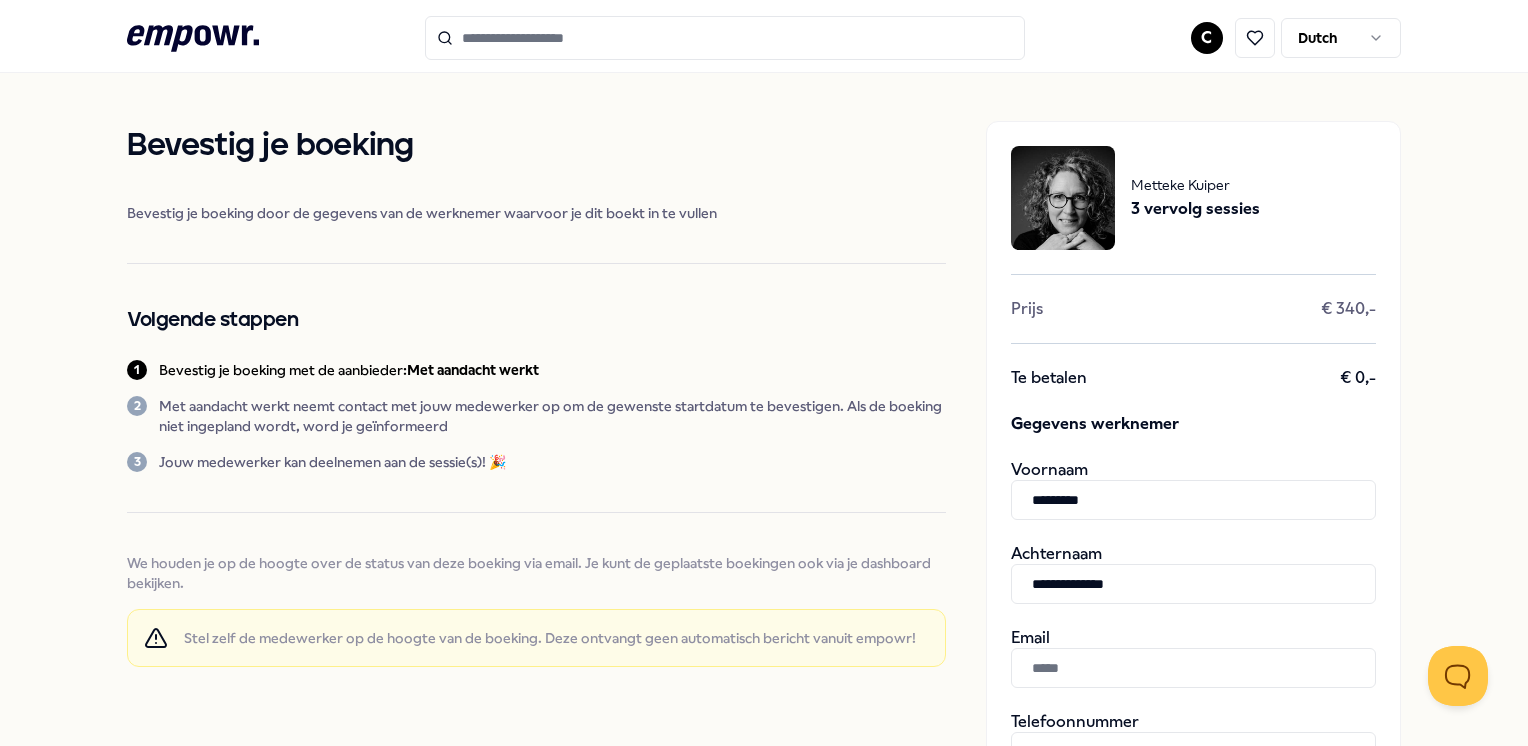 type on "**********" 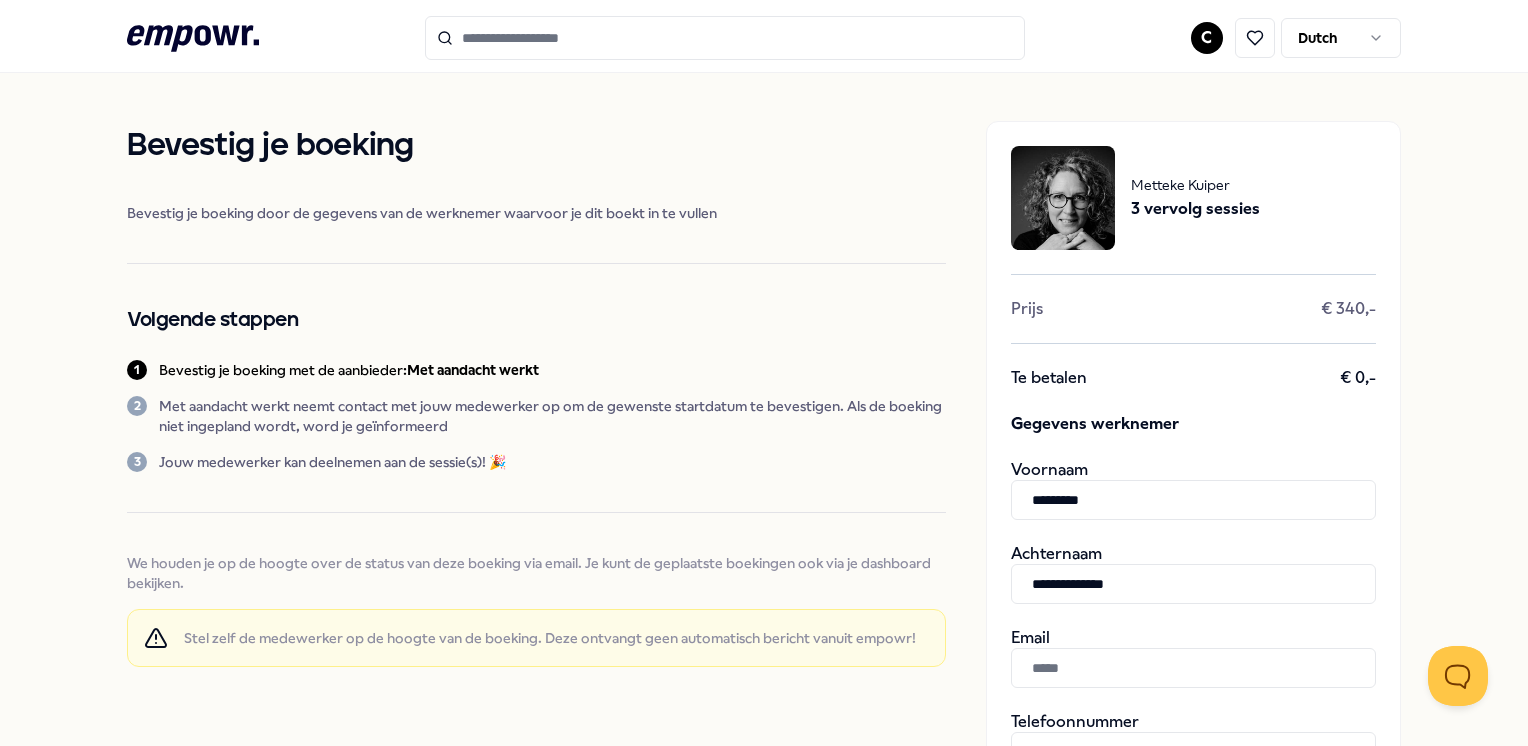 type on "**********" 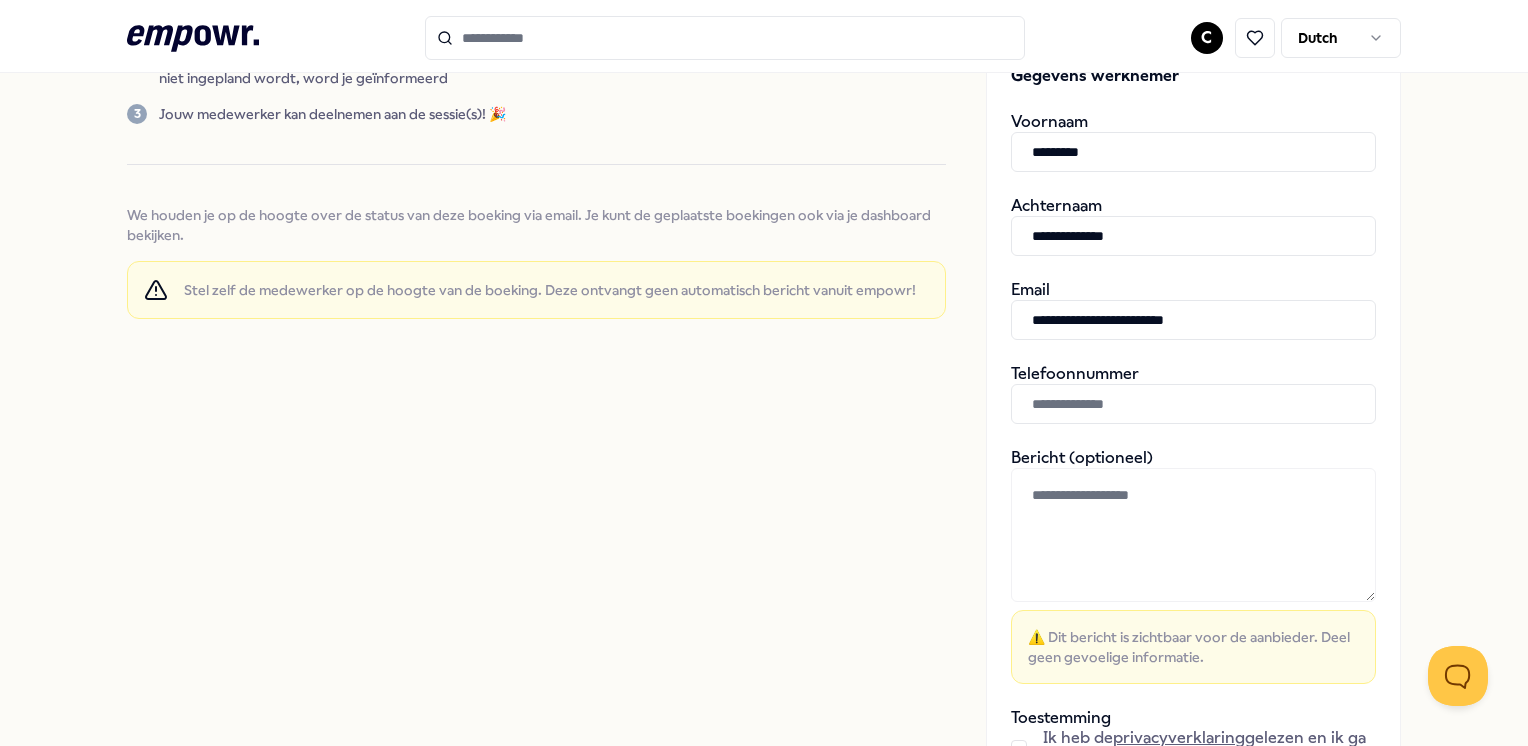 scroll, scrollTop: 348, scrollLeft: 0, axis: vertical 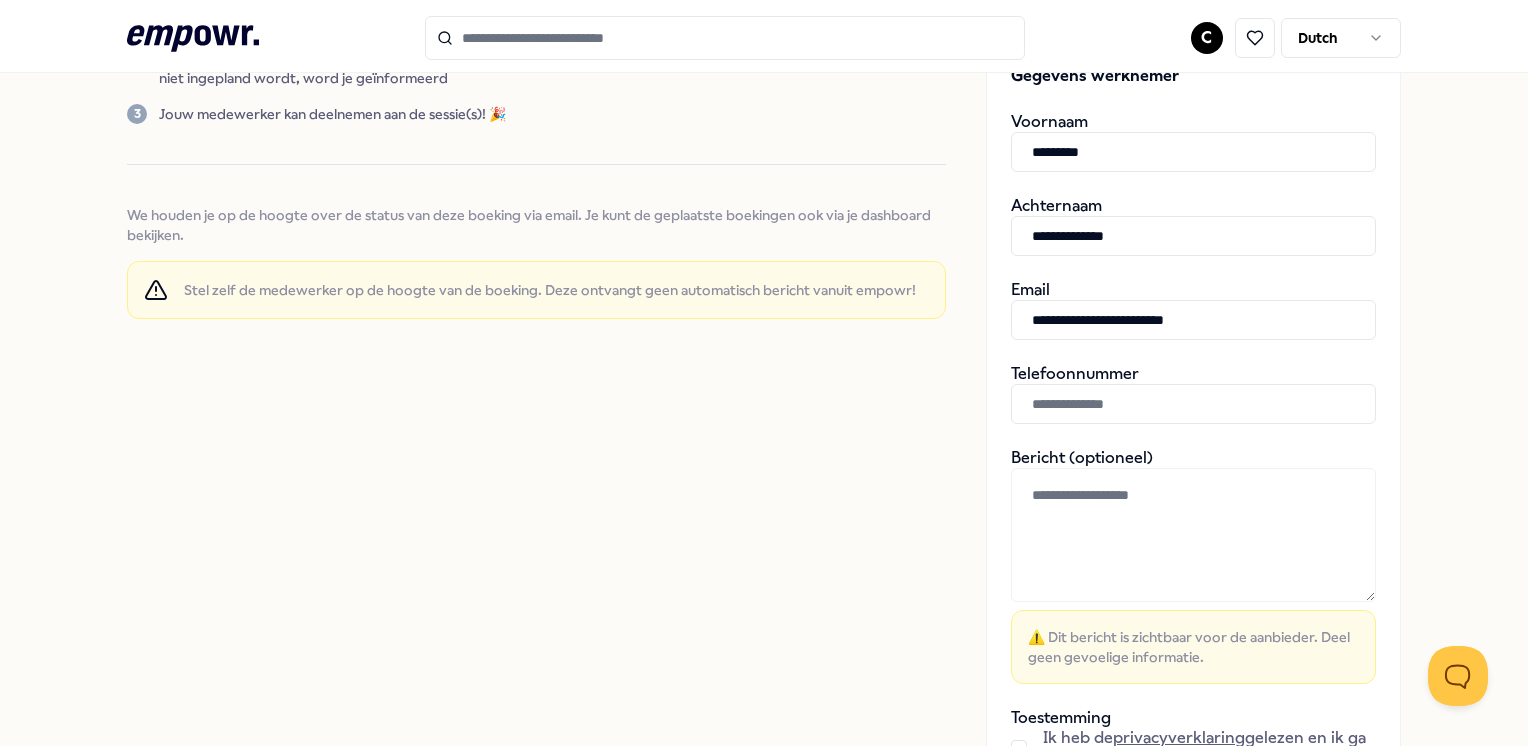 click at bounding box center [1193, 404] 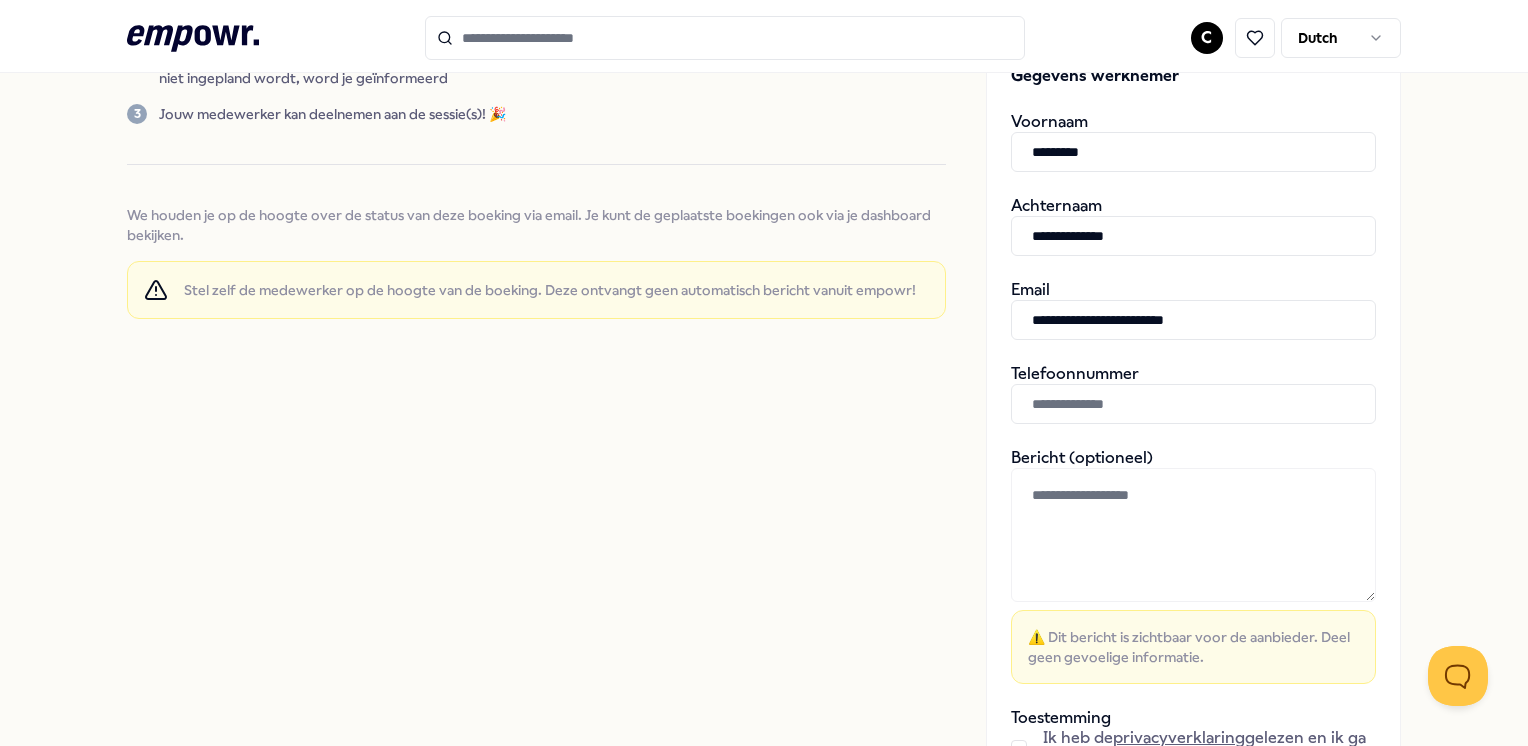 click at bounding box center [1193, 404] 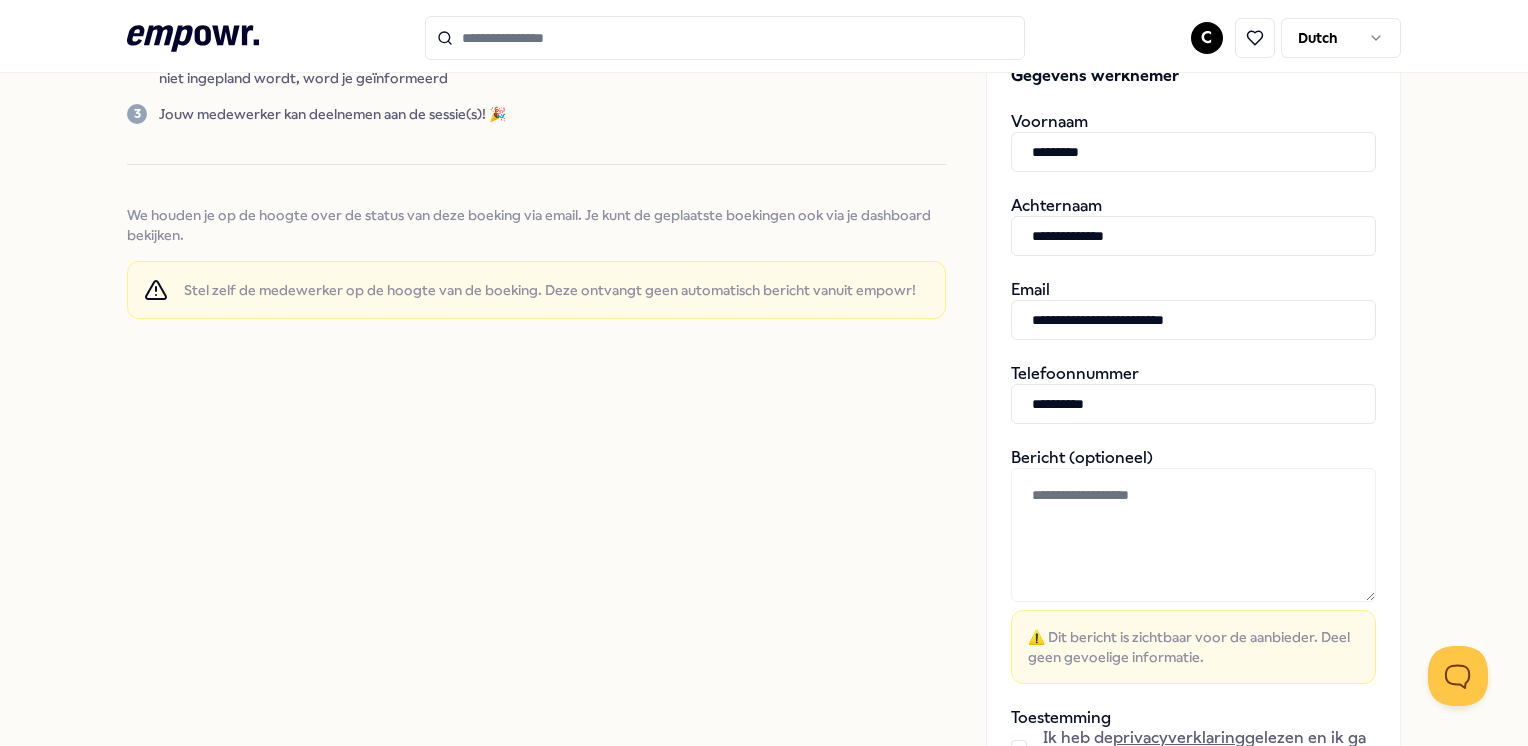 click on "**********" at bounding box center (1193, 404) 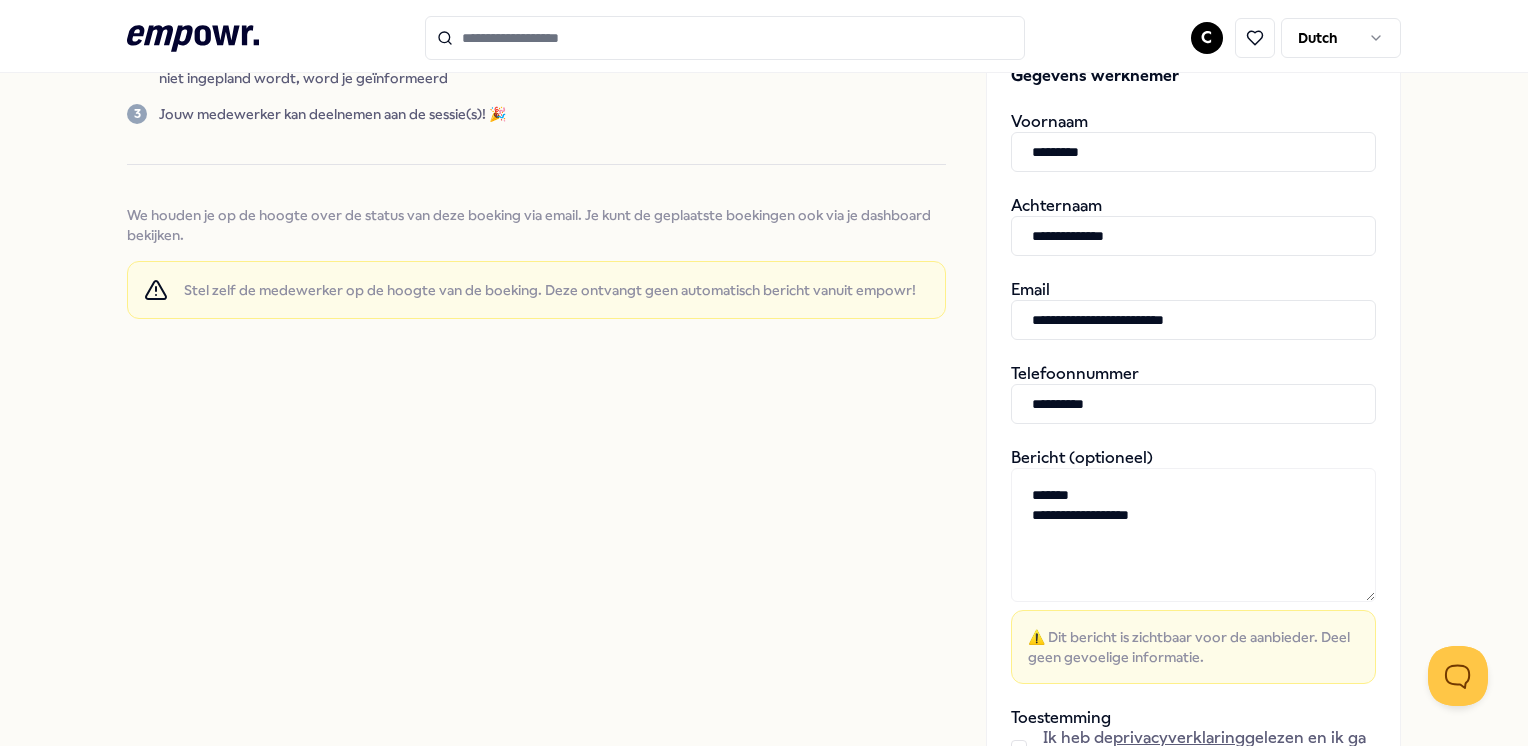 scroll, scrollTop: 604, scrollLeft: 0, axis: vertical 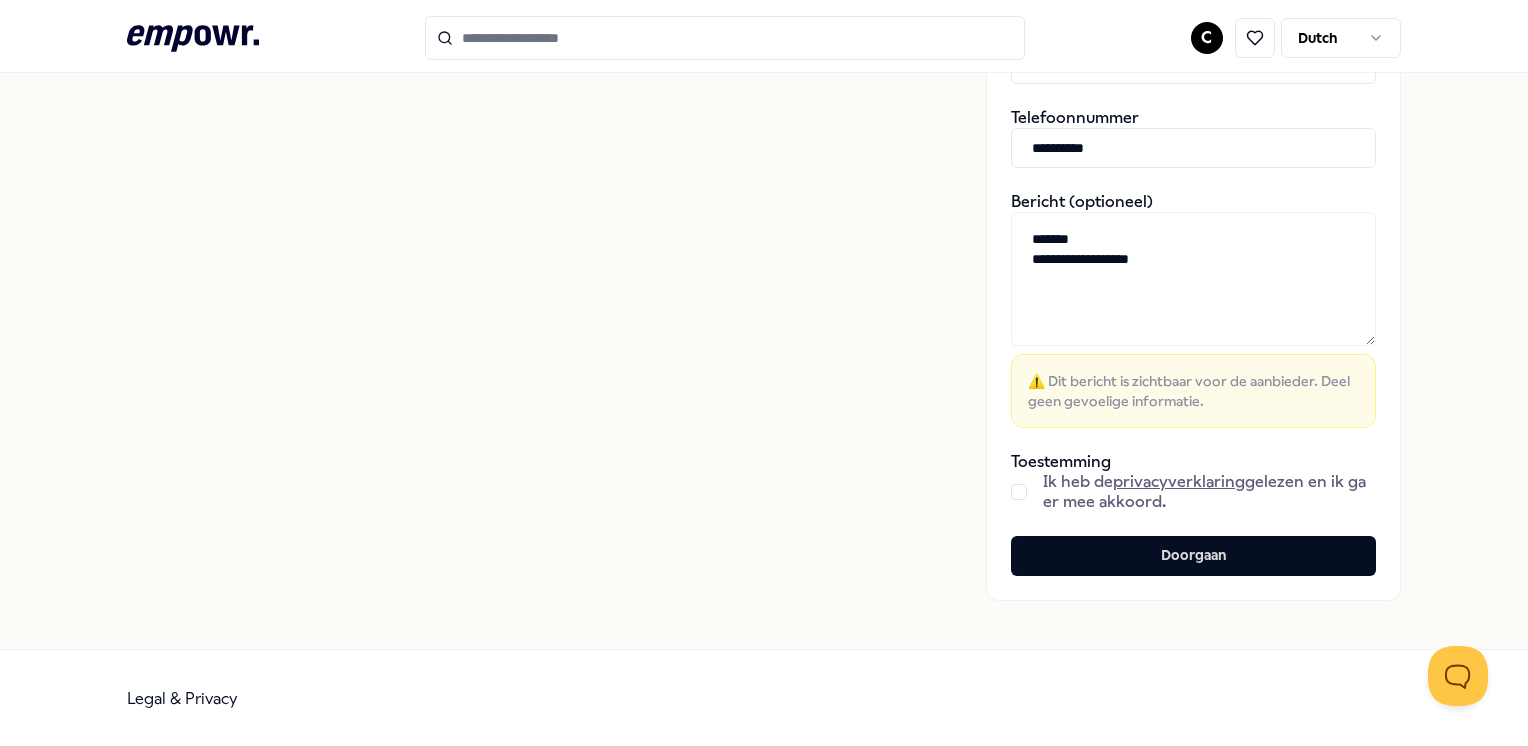 type on "**********" 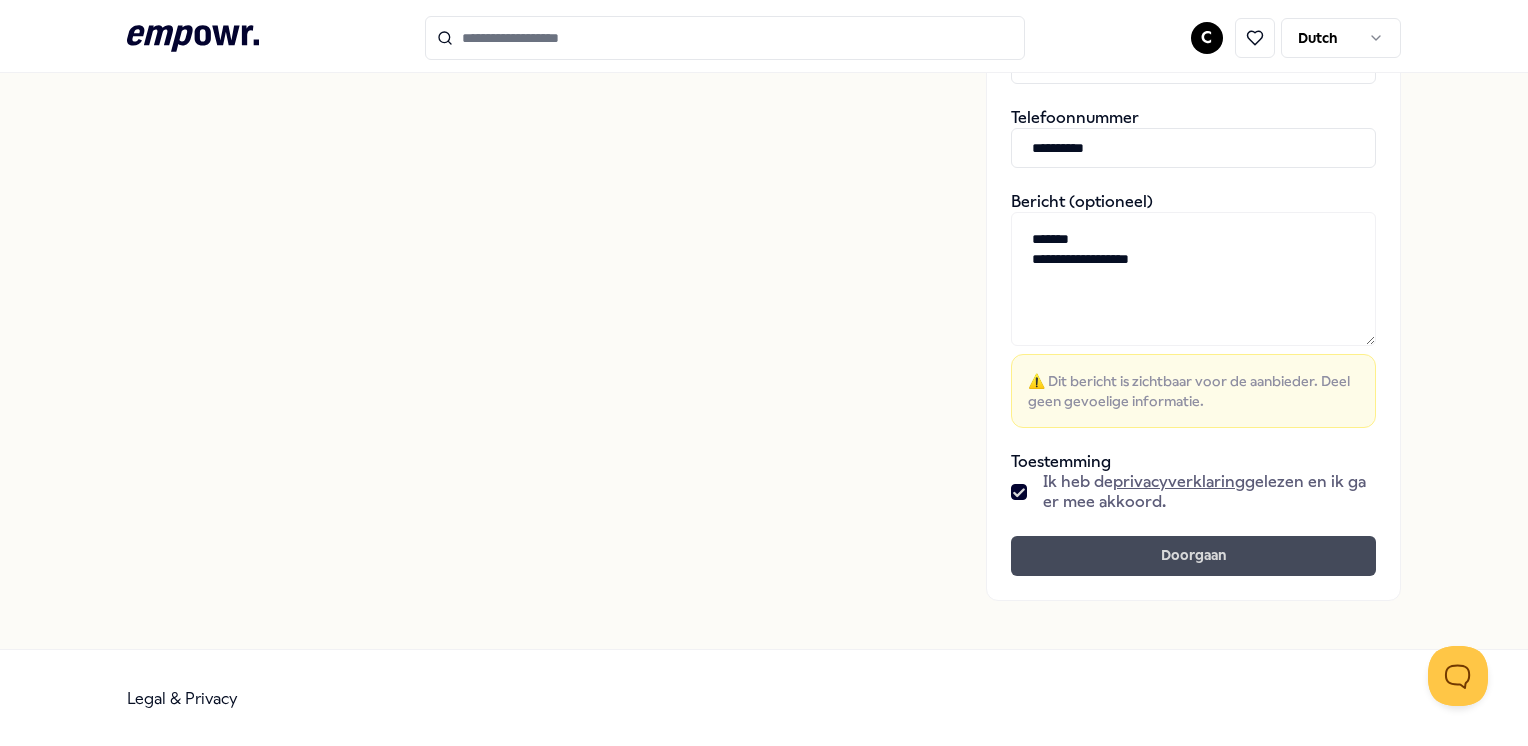 click on "Doorgaan" at bounding box center [1193, 556] 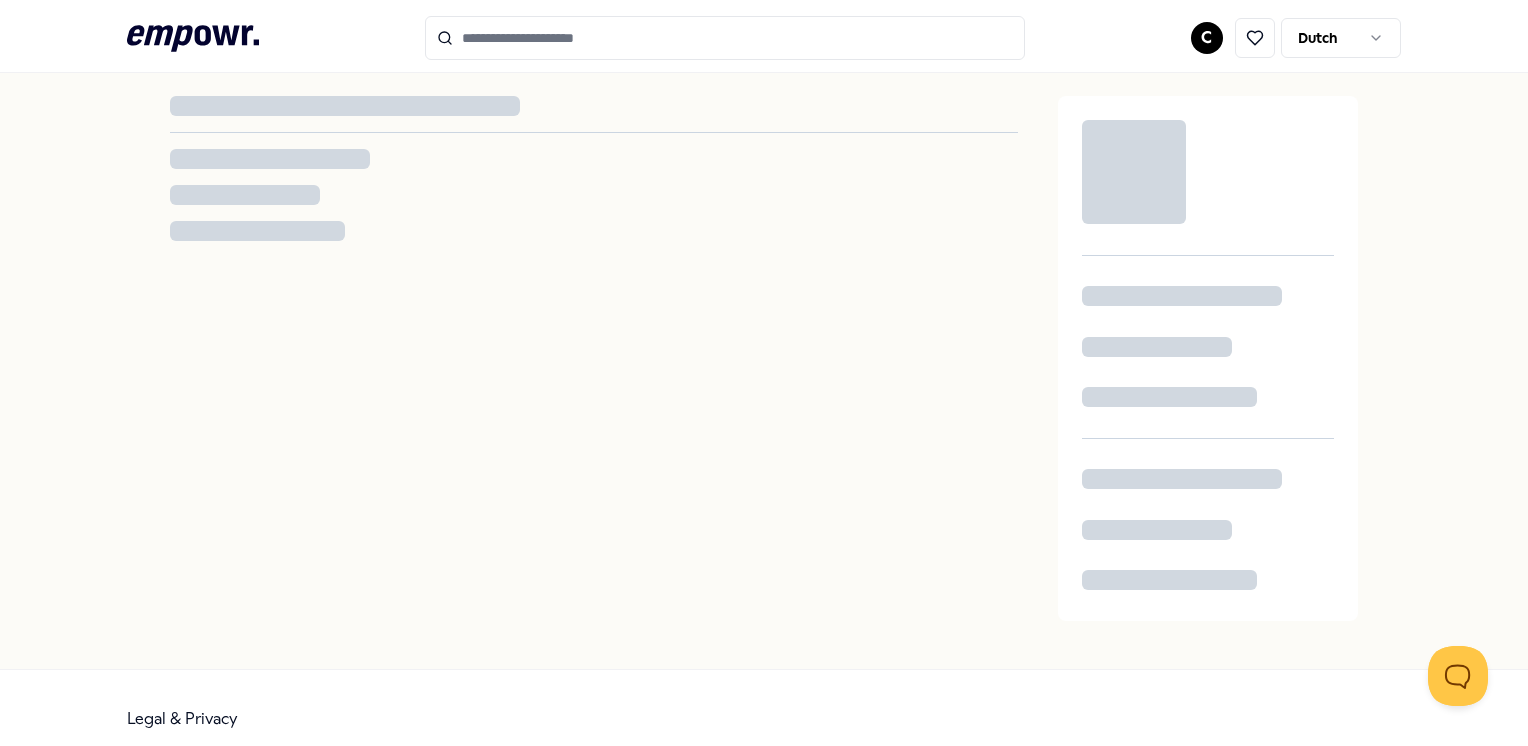 scroll, scrollTop: 0, scrollLeft: 0, axis: both 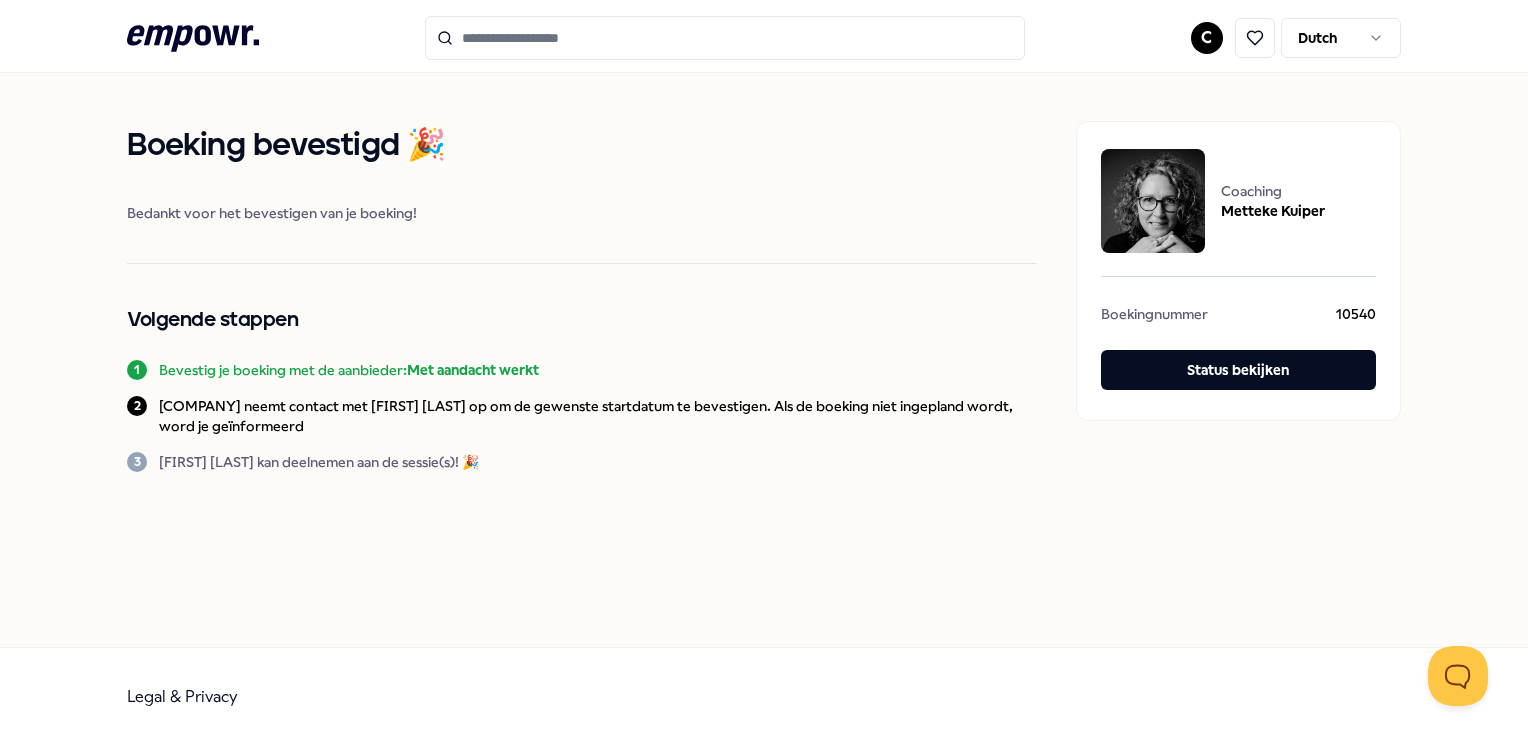 click on ".empowr-logo_svg__cls-1{fill:#03032f} C Dutch Boeking bevestigd 🎉 Bedankt voor het bevestigen van je boeking! Volgende stappen 1 Bevestig je boeking met de aanbieder:  [COMPANY] 2 [COMPANY] neemt contact met [FIRST] [LAST] op om de gewenste startdatum te bevestigen. Als de boeking niet ingepland wordt, word je geïnformeerd 3 [FIRST] [LAST] kan deelnemen aan de sessie(s)! 🎉 Coaching [FIRST] [LAST]  Boekingnummer 10540 Status bekijken Legal & Privacy" at bounding box center (764, 373) 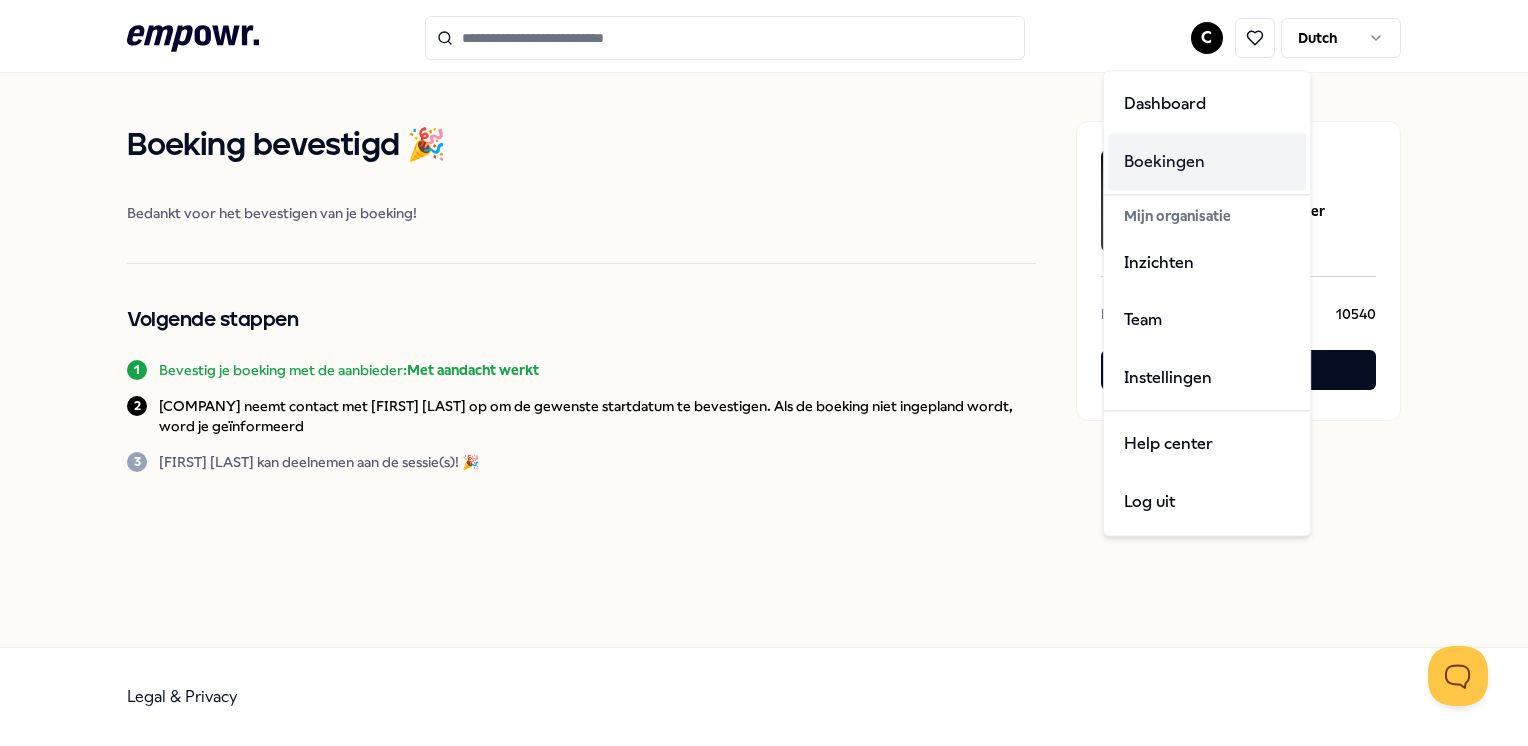 click on "Boekingen" at bounding box center [1207, 162] 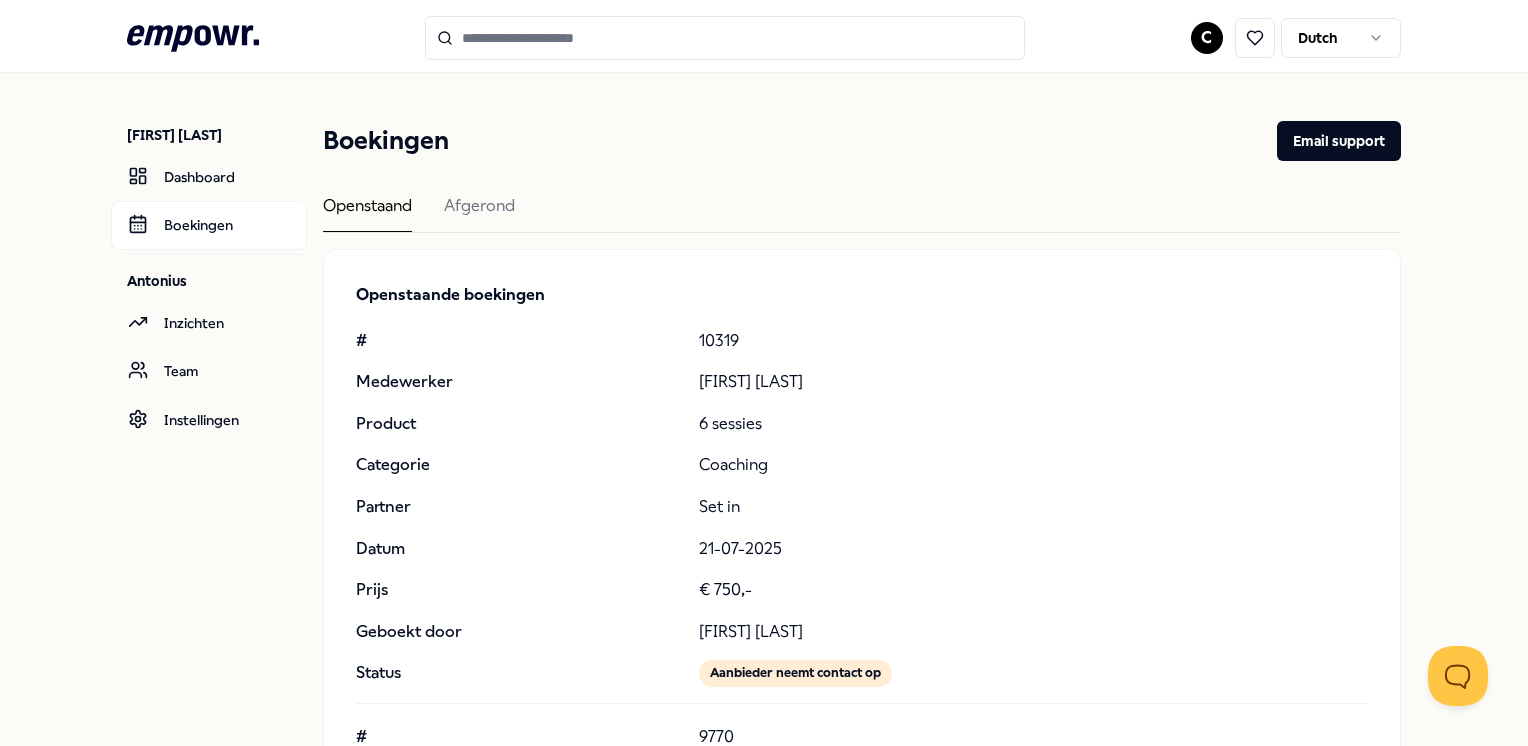 scroll, scrollTop: 142, scrollLeft: 0, axis: vertical 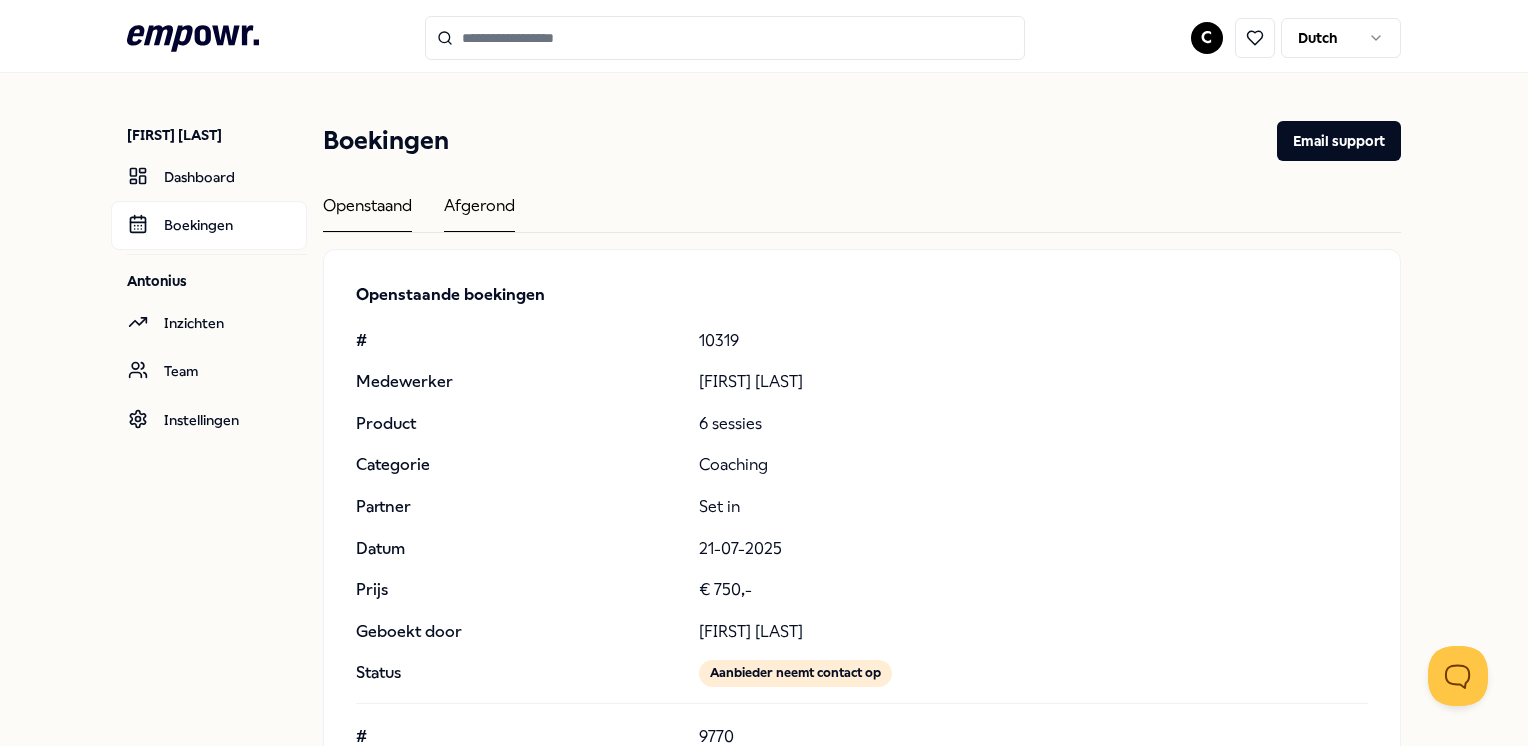 click on "Afgerond" at bounding box center (479, 212) 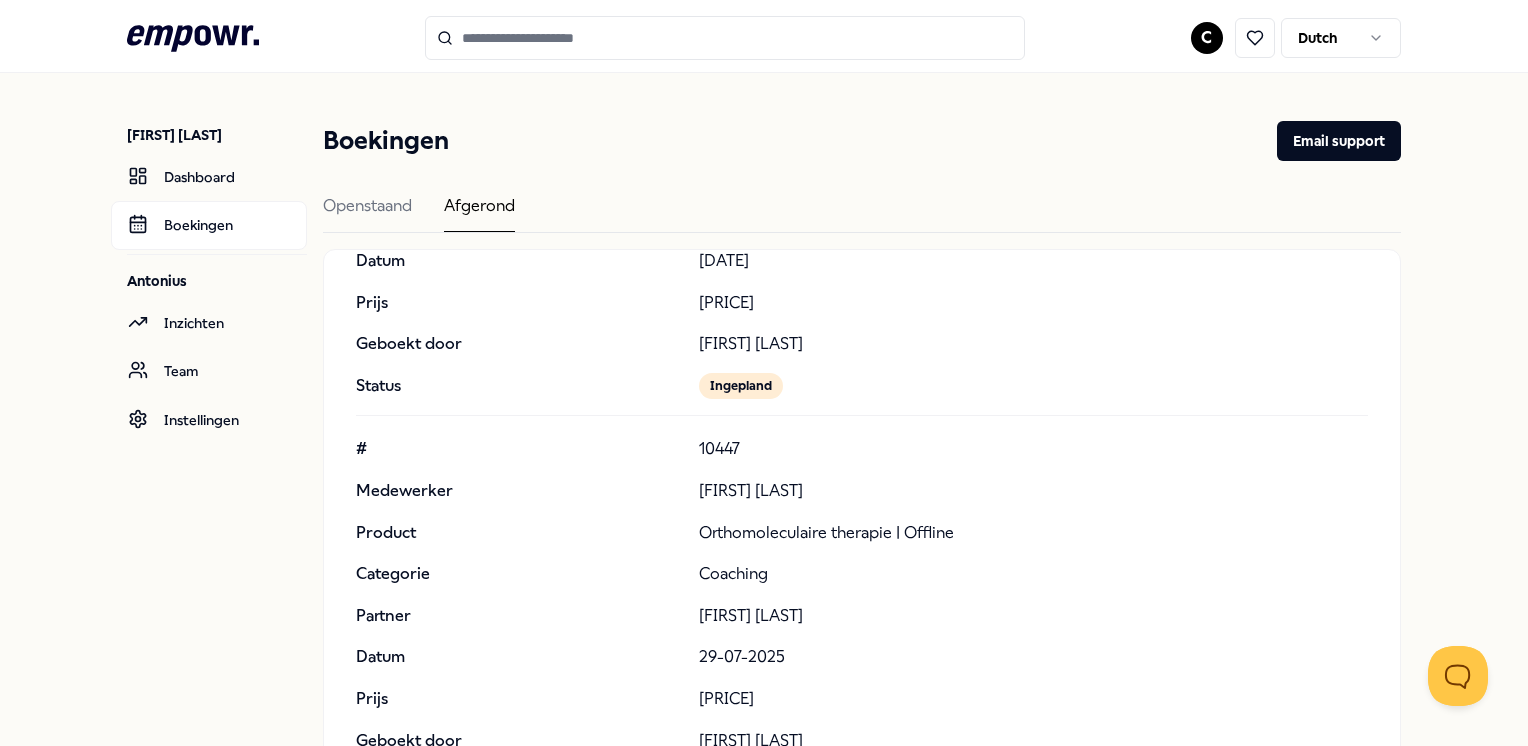 scroll, scrollTop: 0, scrollLeft: 0, axis: both 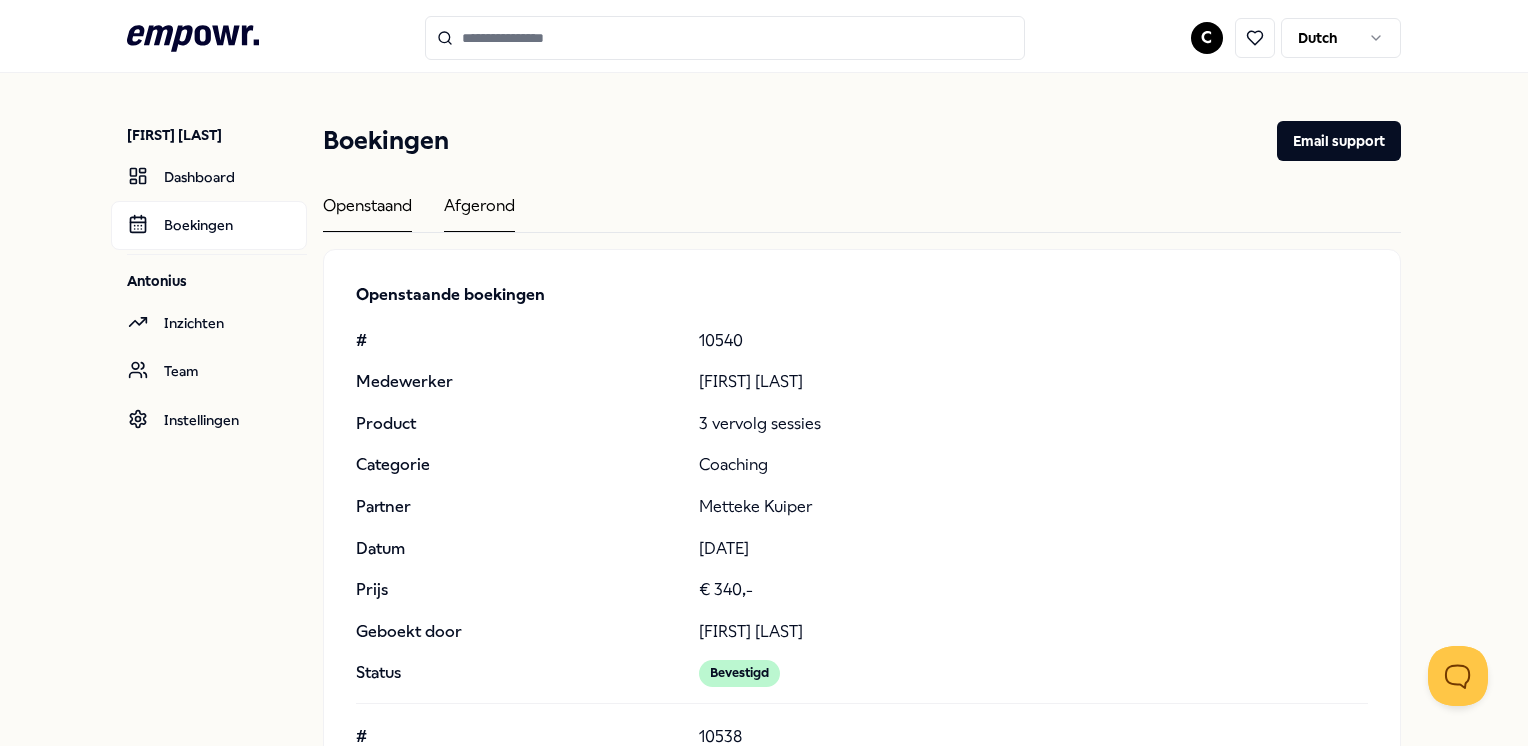 click on "Openstaand" at bounding box center (367, 212) 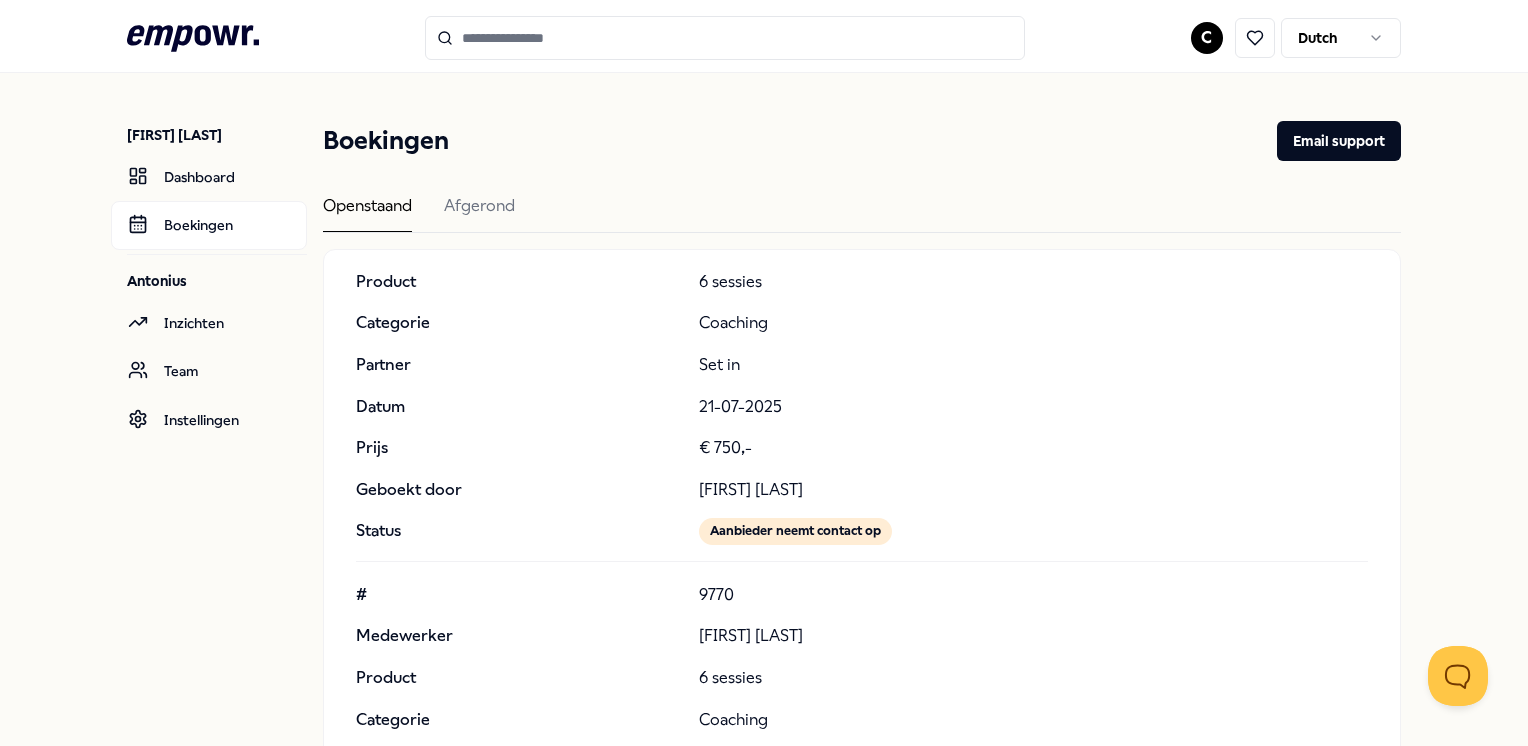 scroll, scrollTop: 0, scrollLeft: 0, axis: both 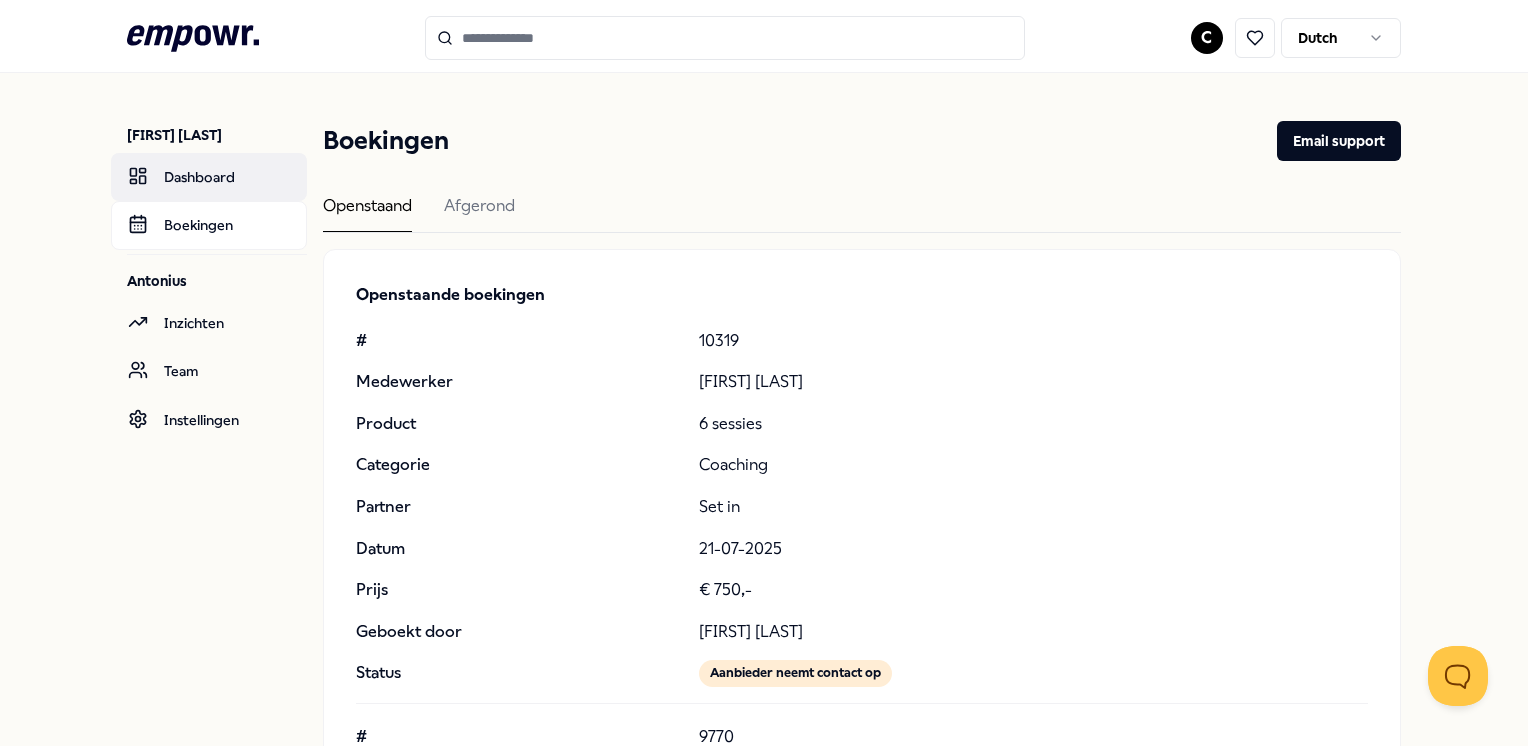 click on "Dashboard" at bounding box center [209, 177] 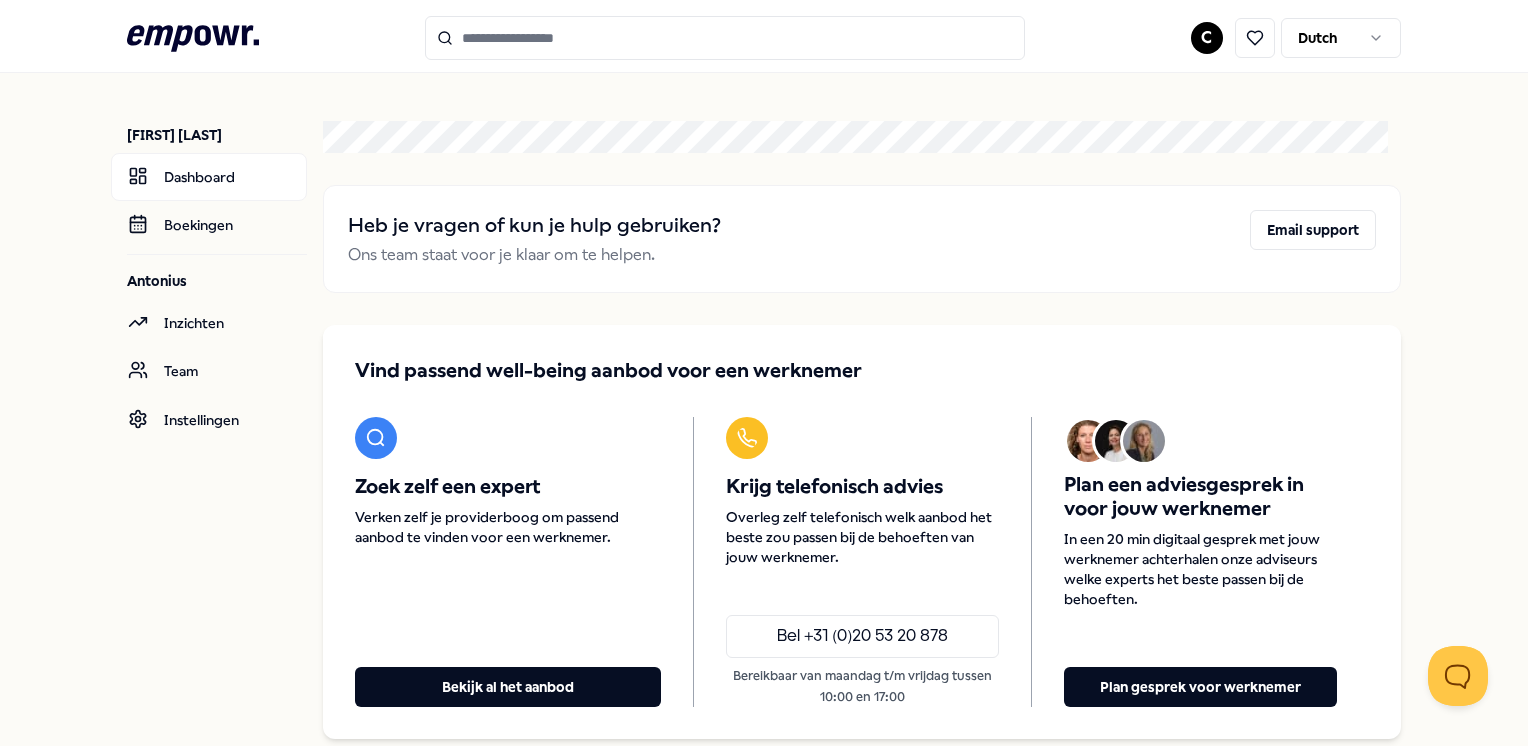 click at bounding box center [725, 38] 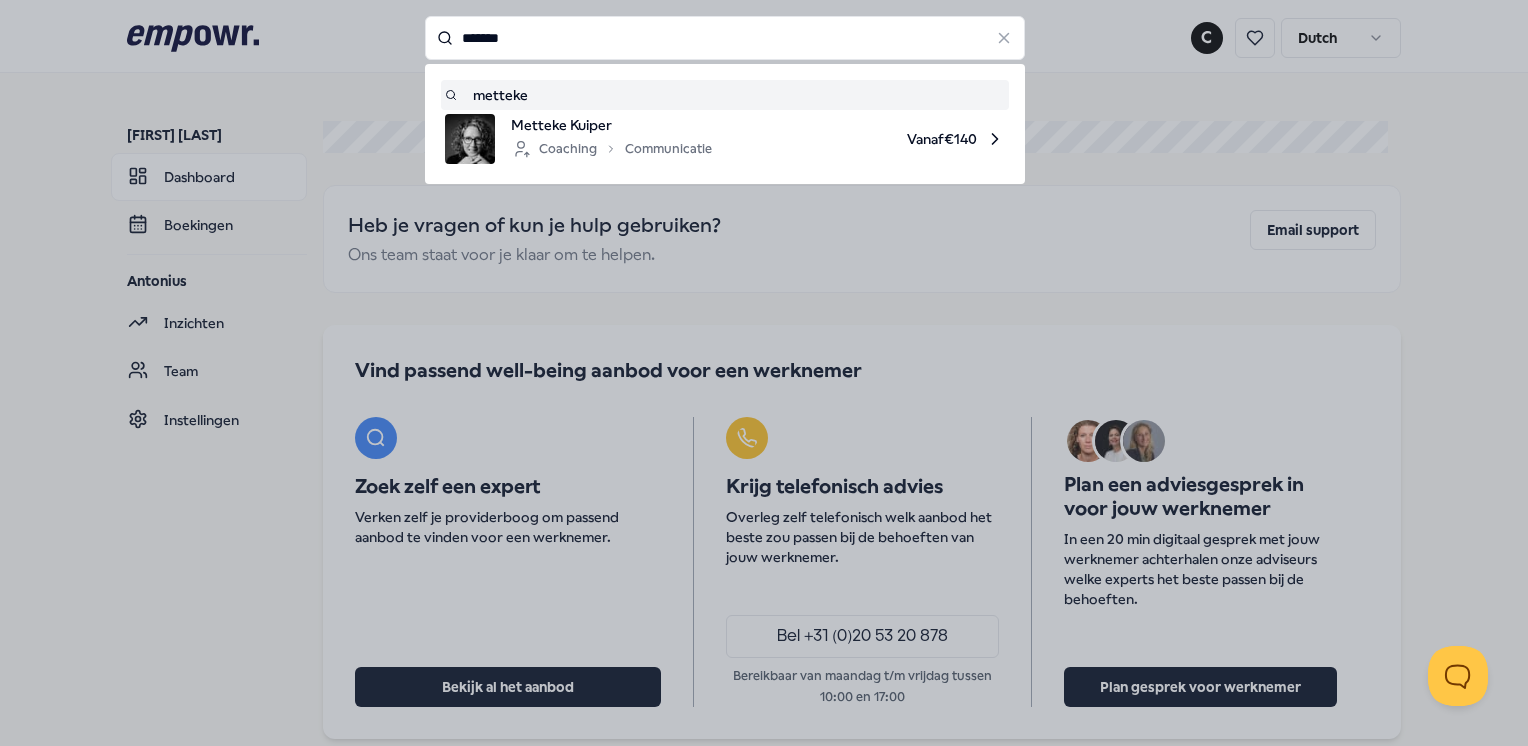 type on "*******" 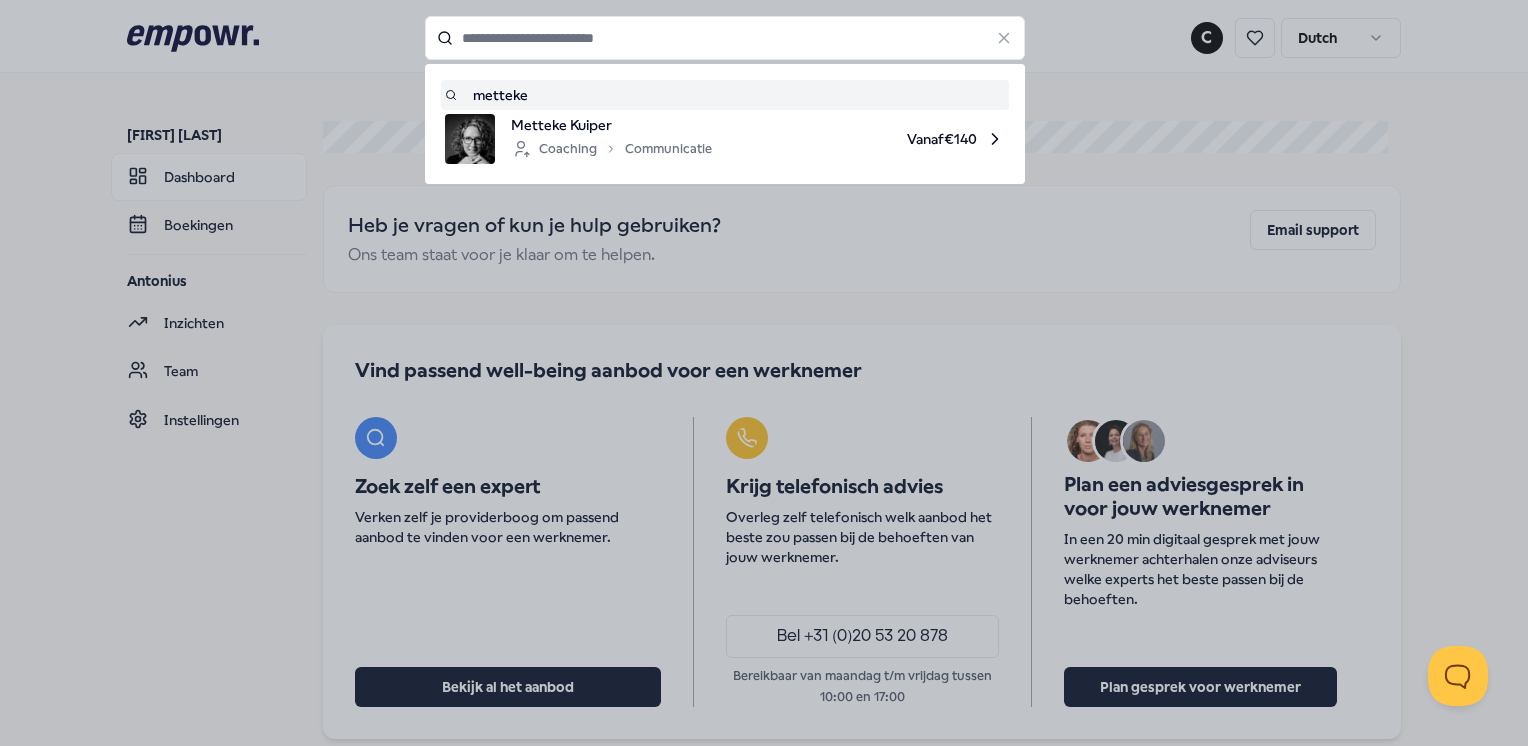 type on "*******" 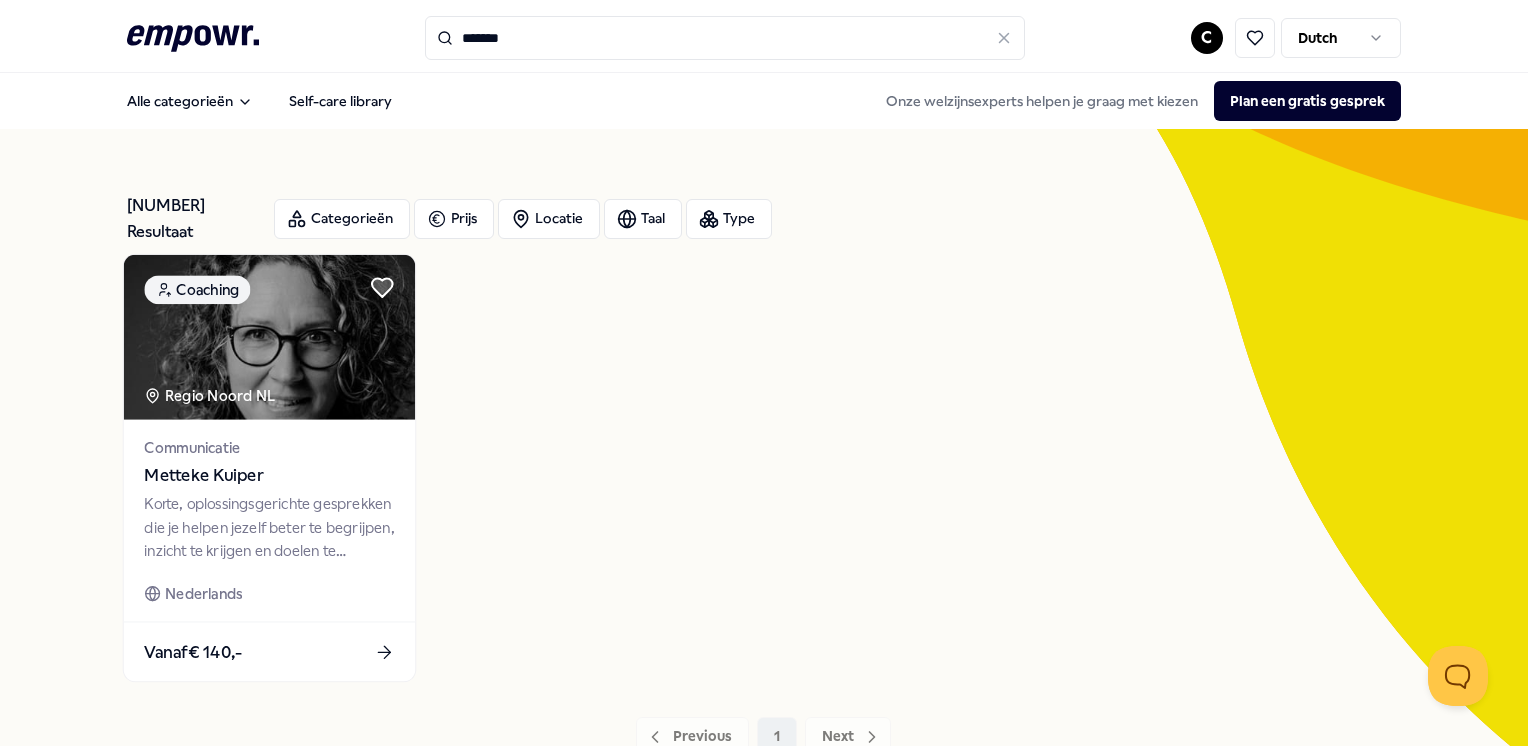 click on "Korte, oplossingsgerichte gesprekken die je helpen jezelf beter te begrijpen,
inzicht te krijgen en doelen te bereiken." at bounding box center (270, 527) 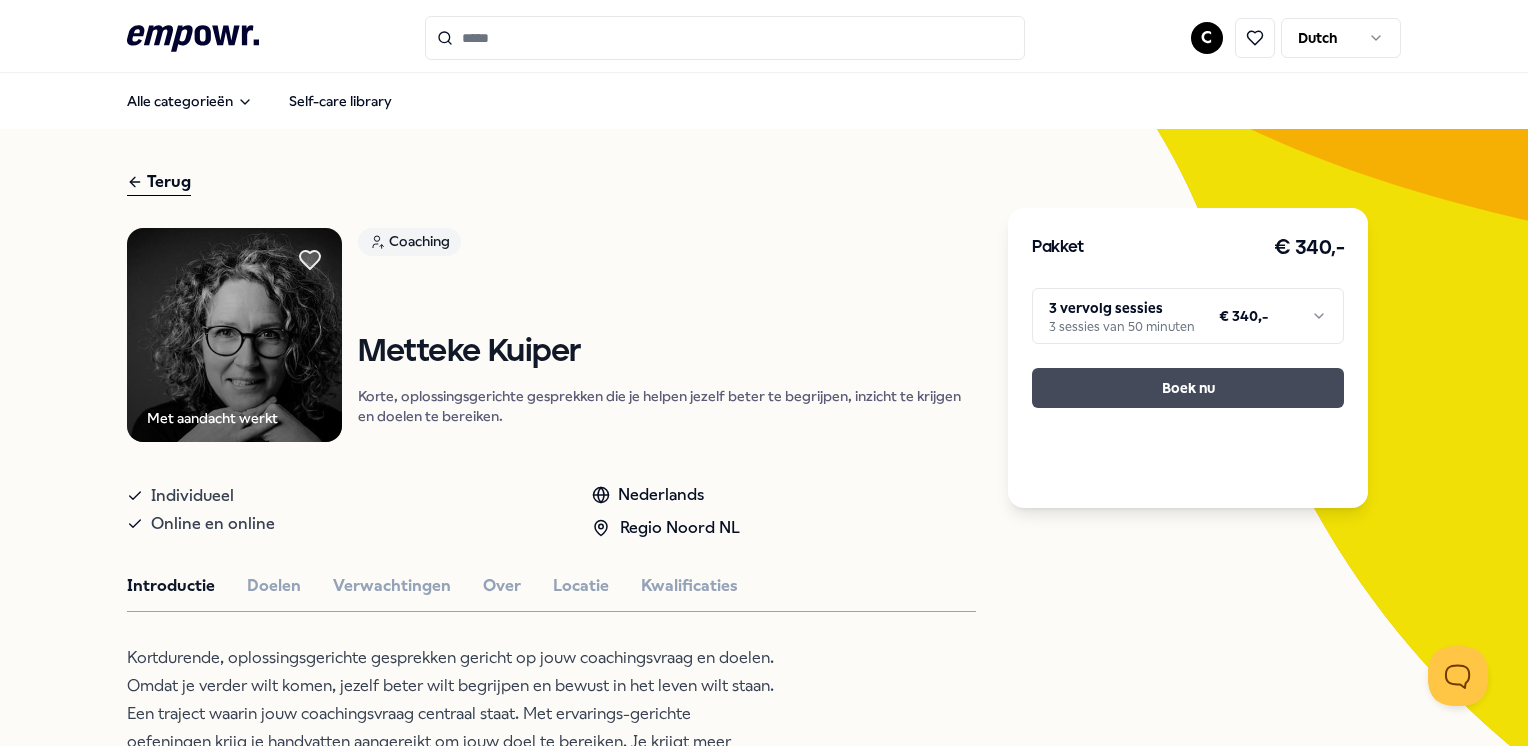 click on "Boek nu" at bounding box center [1188, 388] 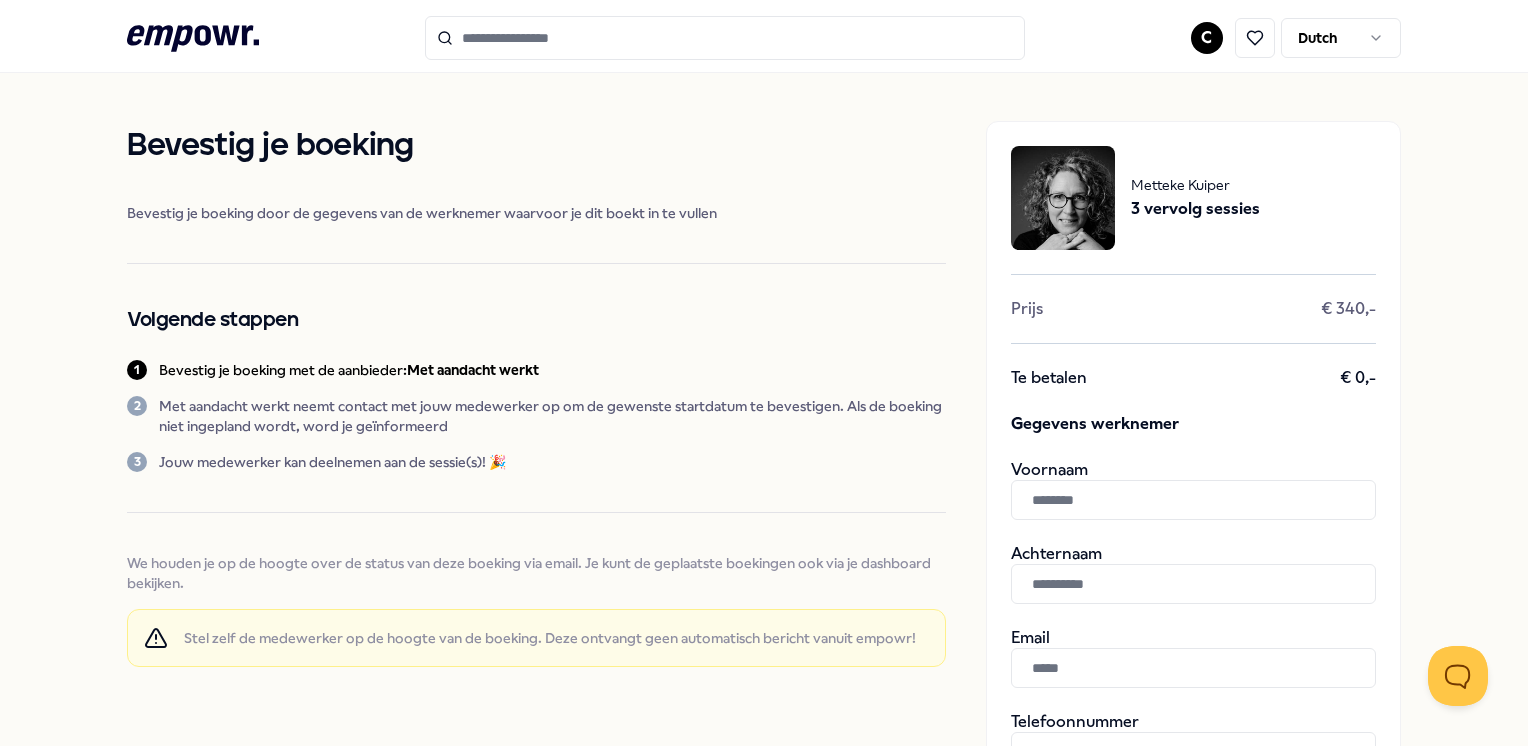 click at bounding box center (1193, 500) 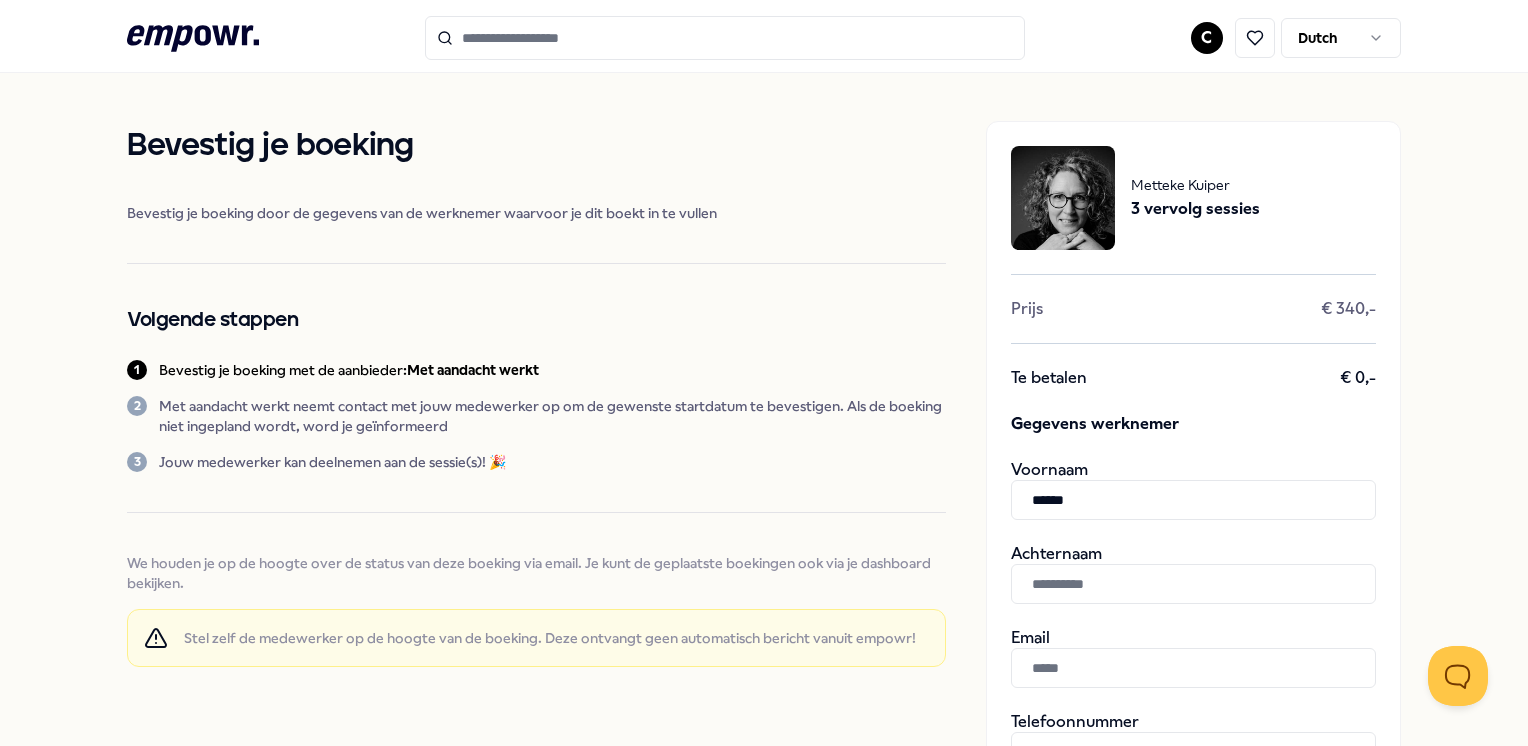 type on "******" 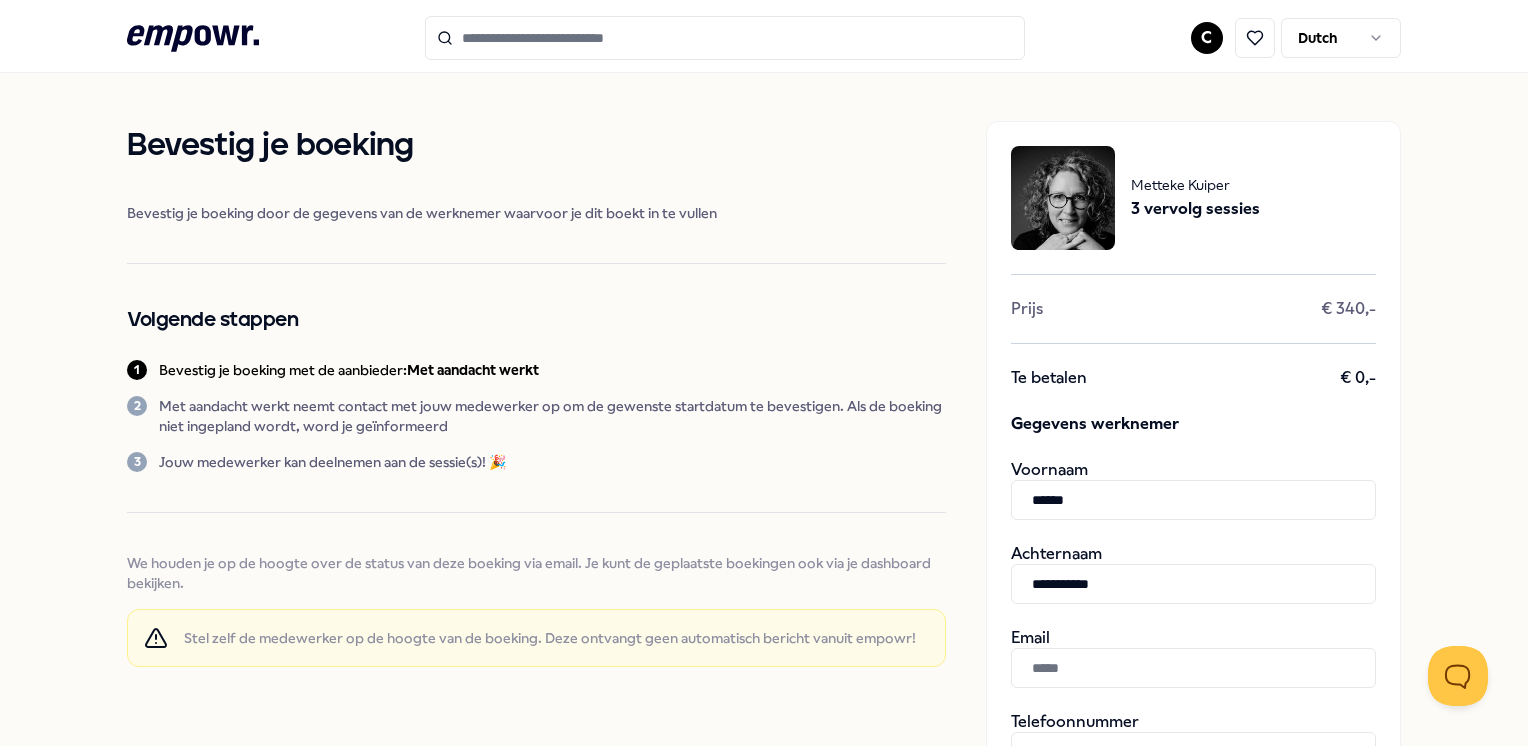 type on "**********" 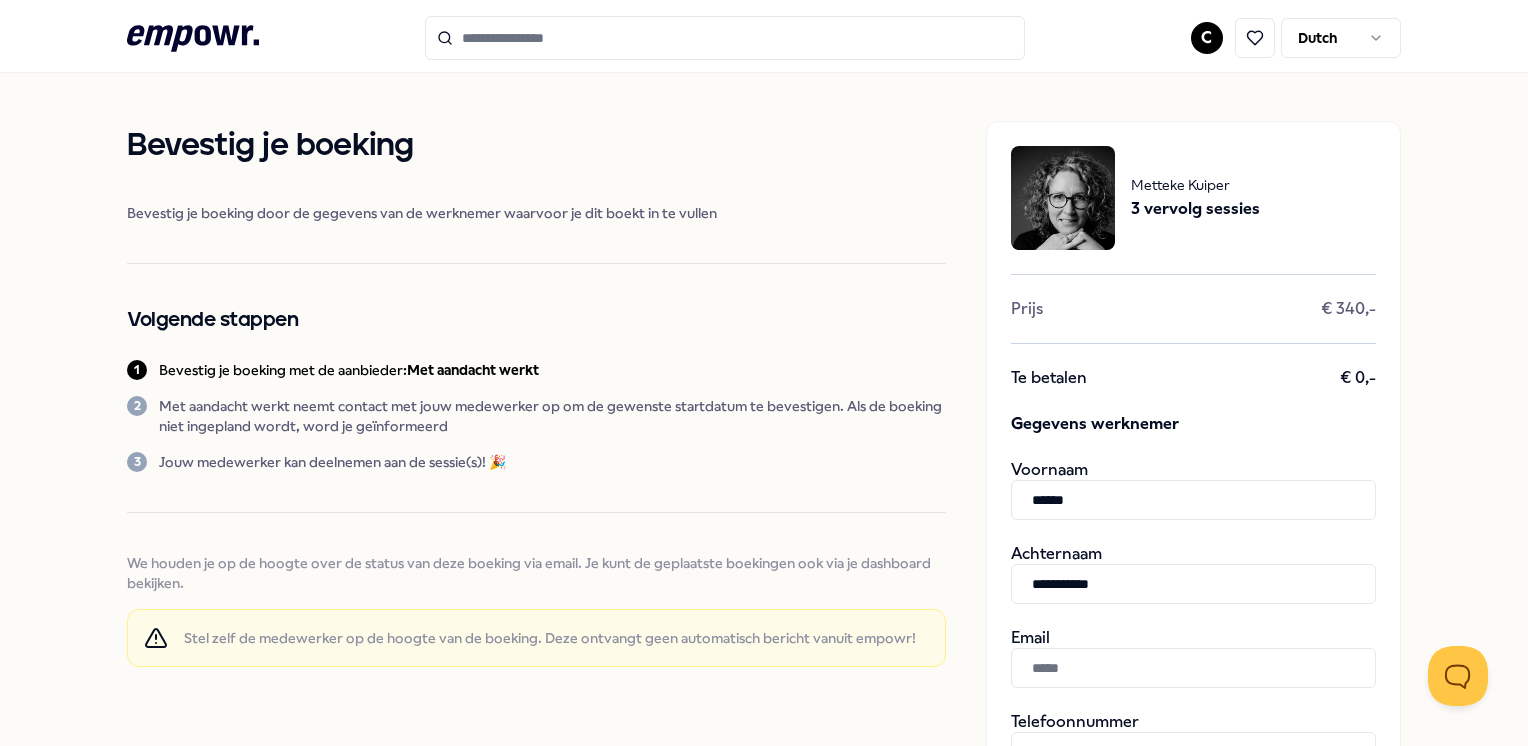 type on "**********" 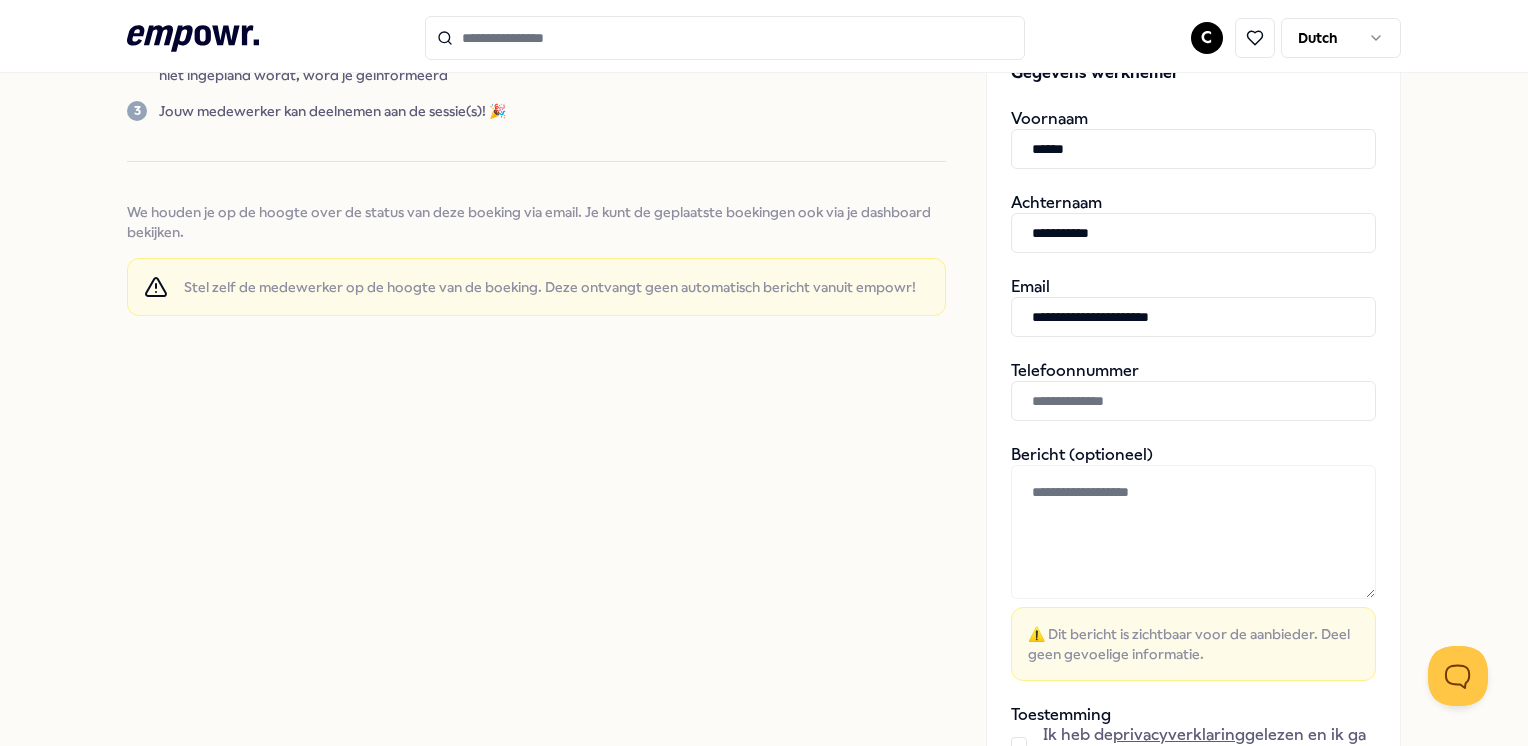 scroll, scrollTop: 352, scrollLeft: 0, axis: vertical 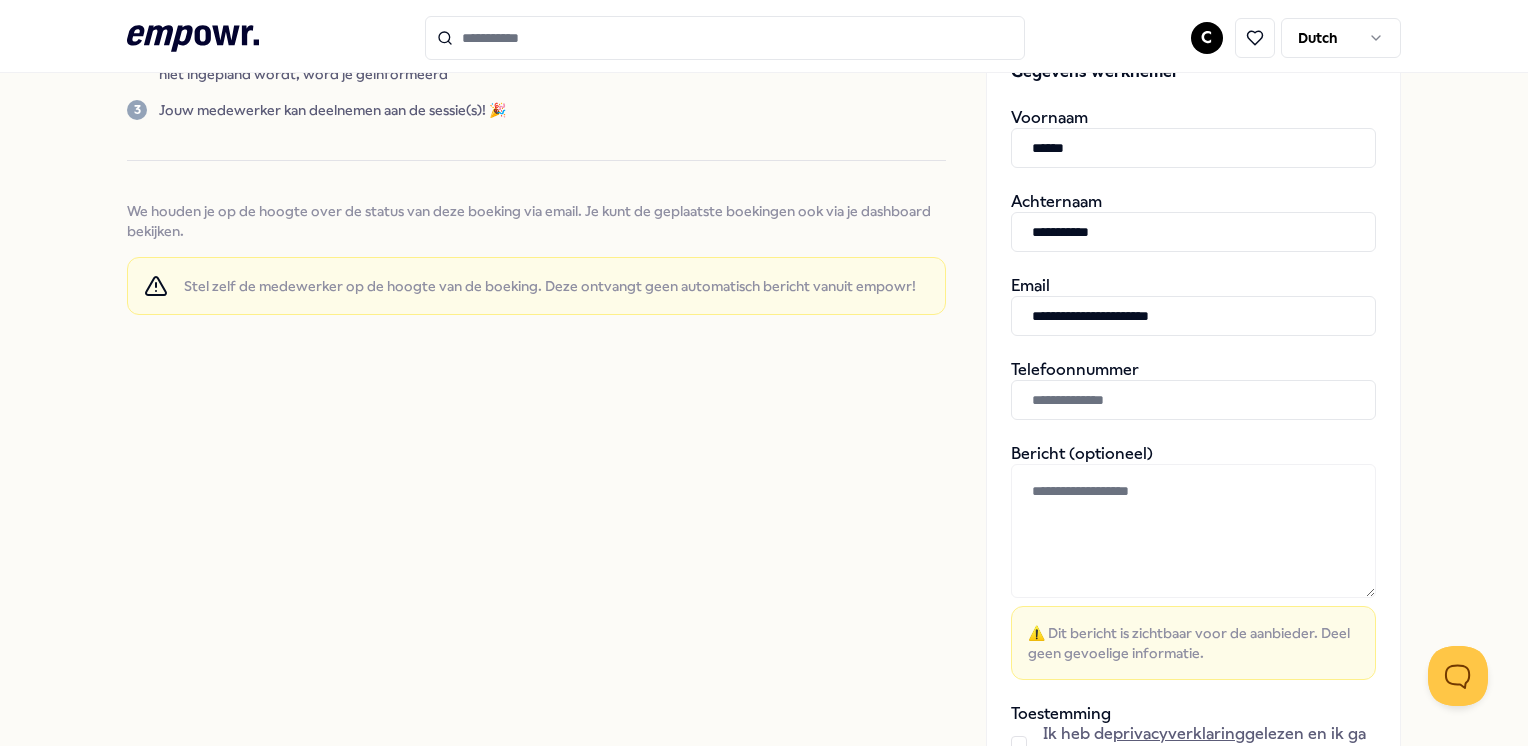 click at bounding box center (1193, 400) 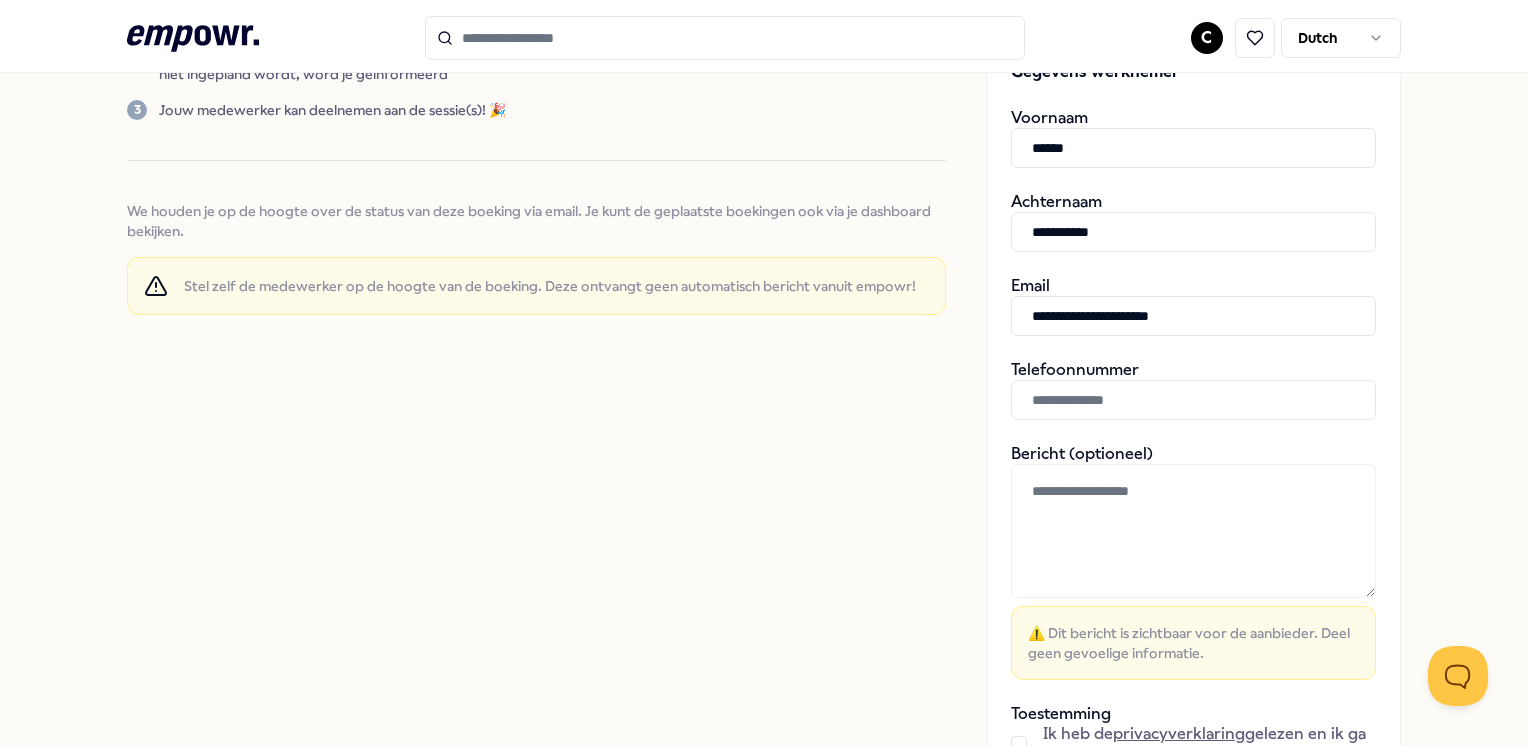 click at bounding box center [1193, 400] 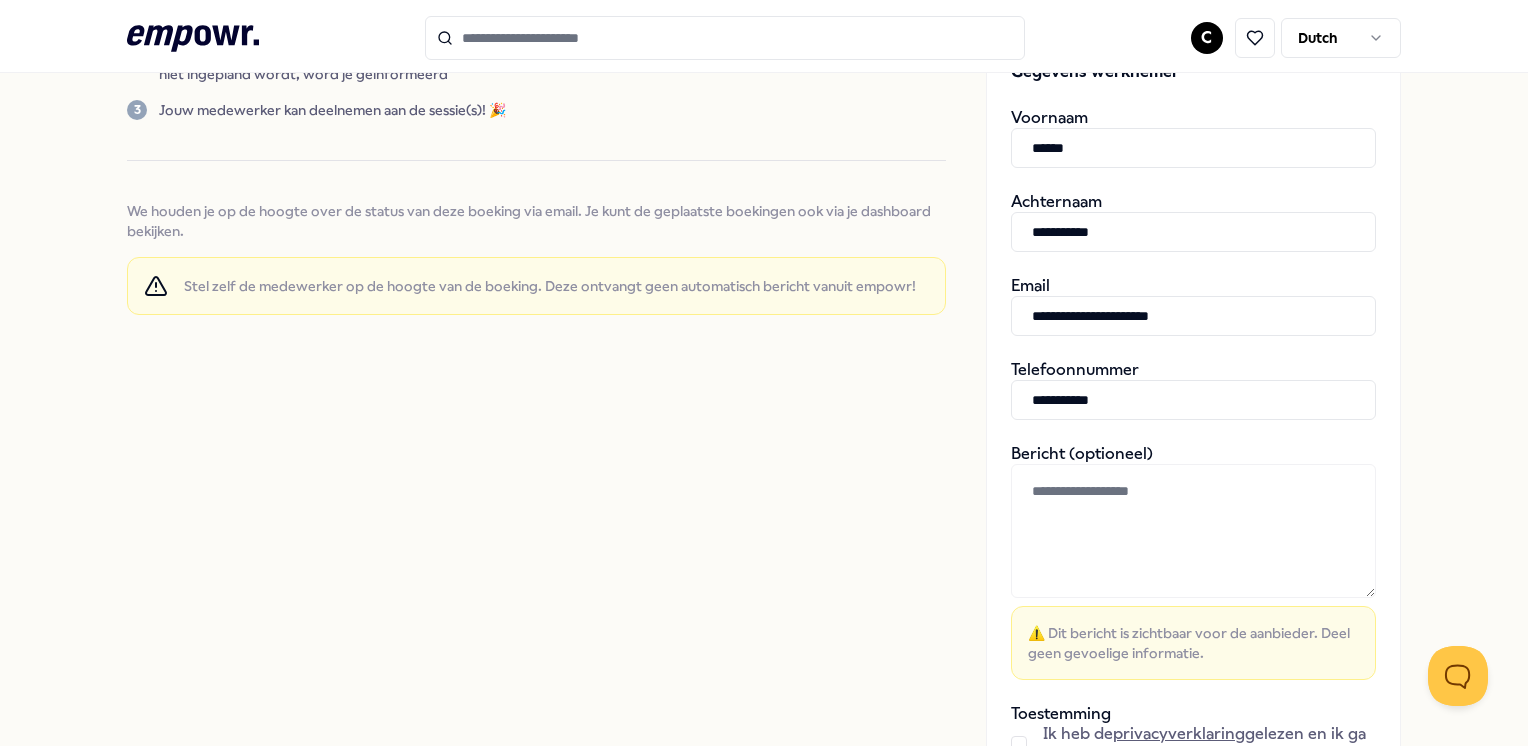 click on "**********" at bounding box center [1193, 400] 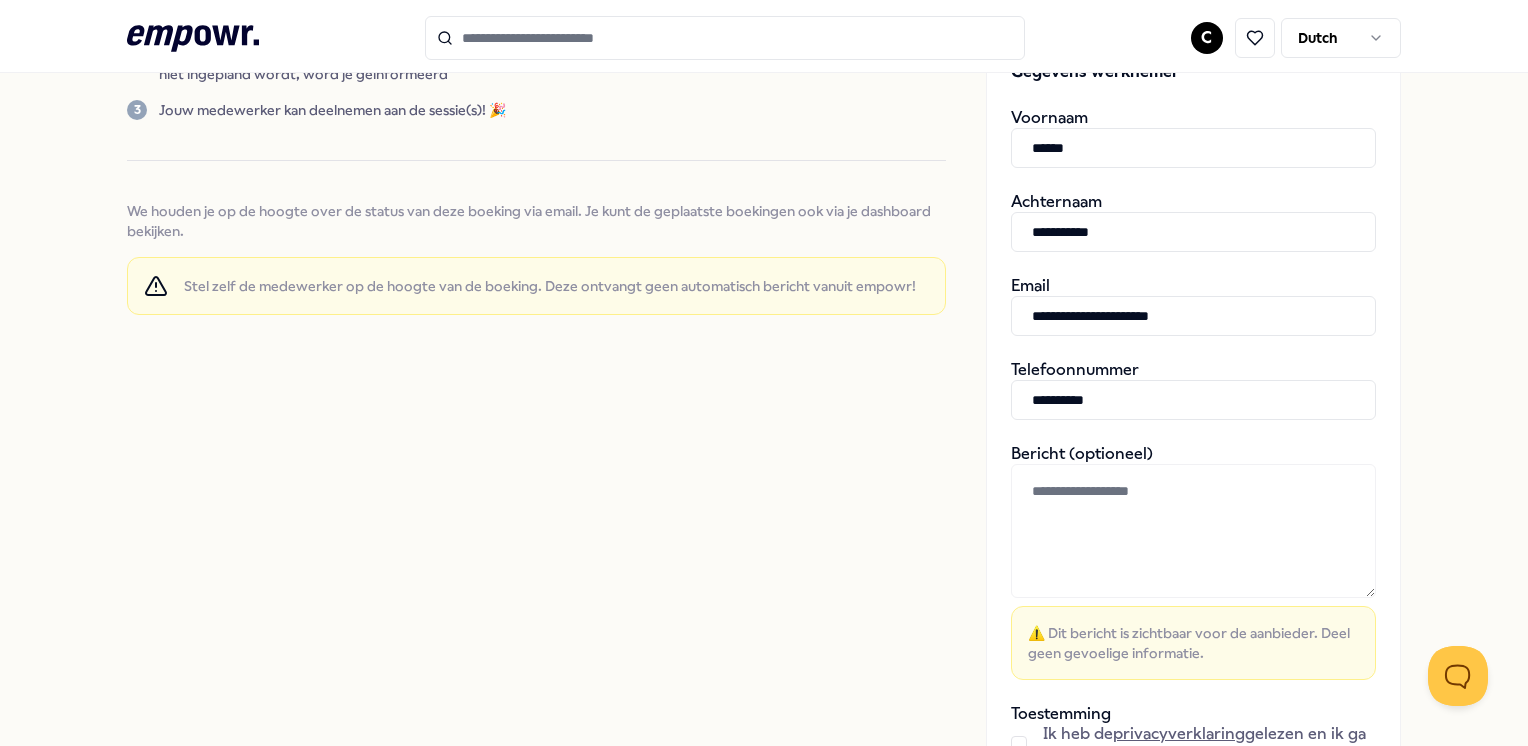 type on "**********" 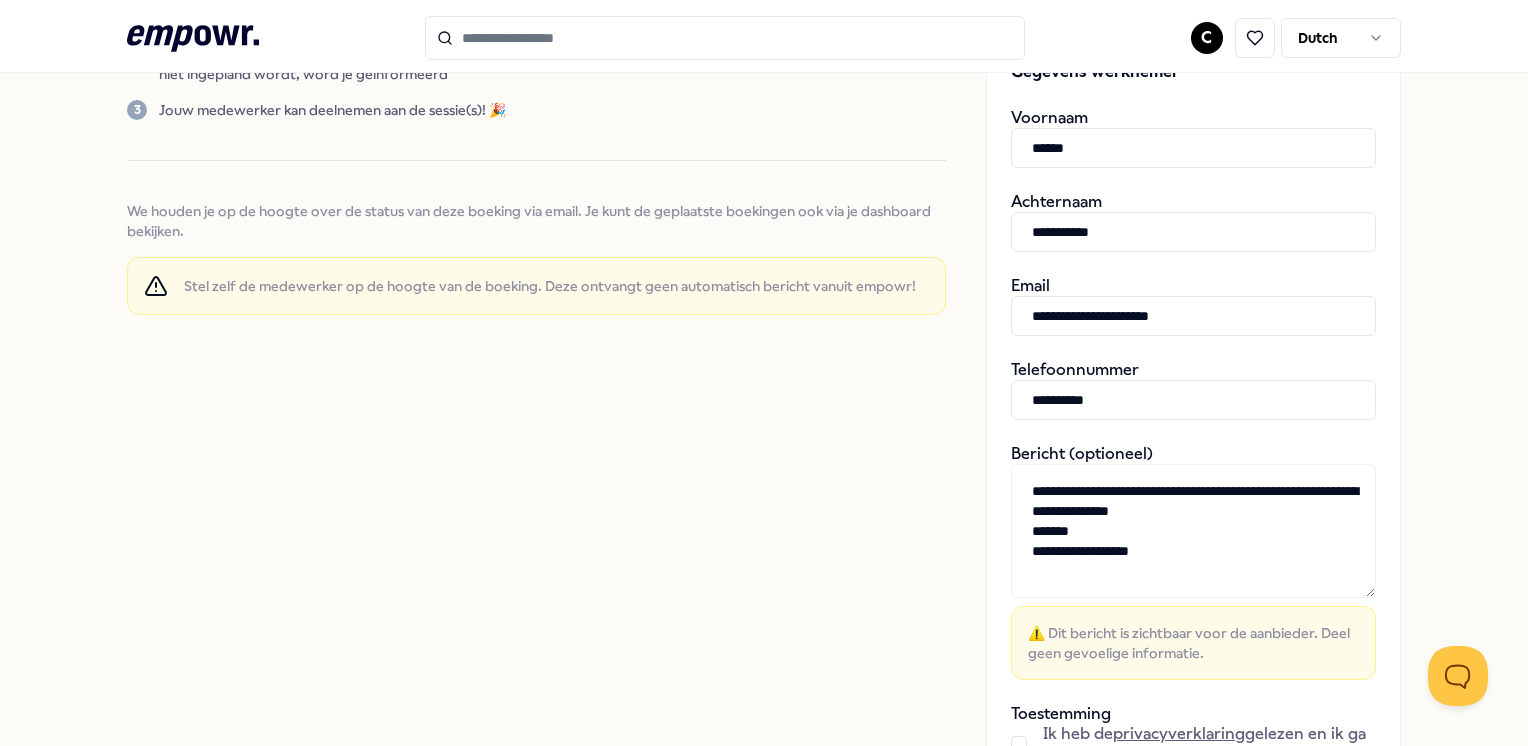click on "**********" at bounding box center (1193, 531) 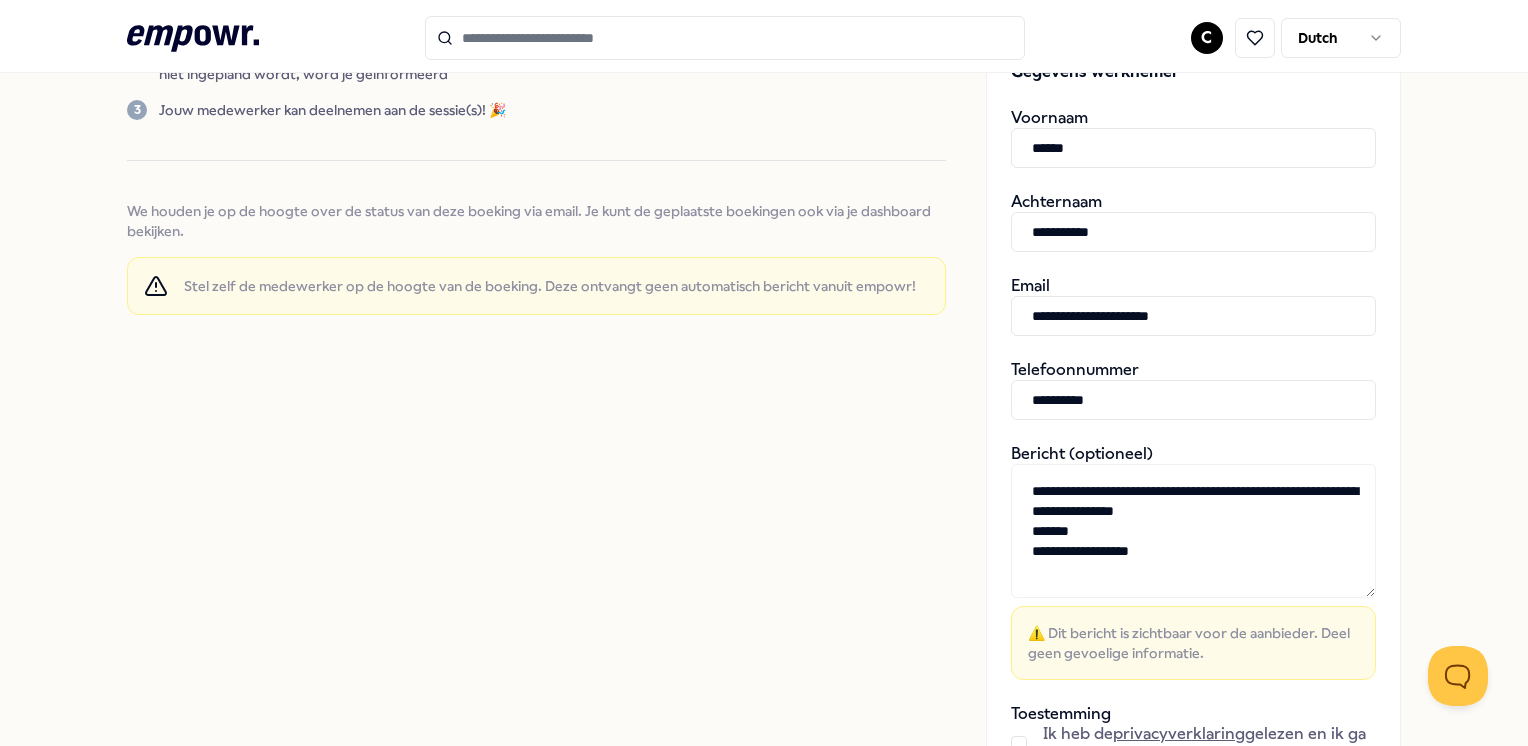 click on "**********" at bounding box center (1193, 531) 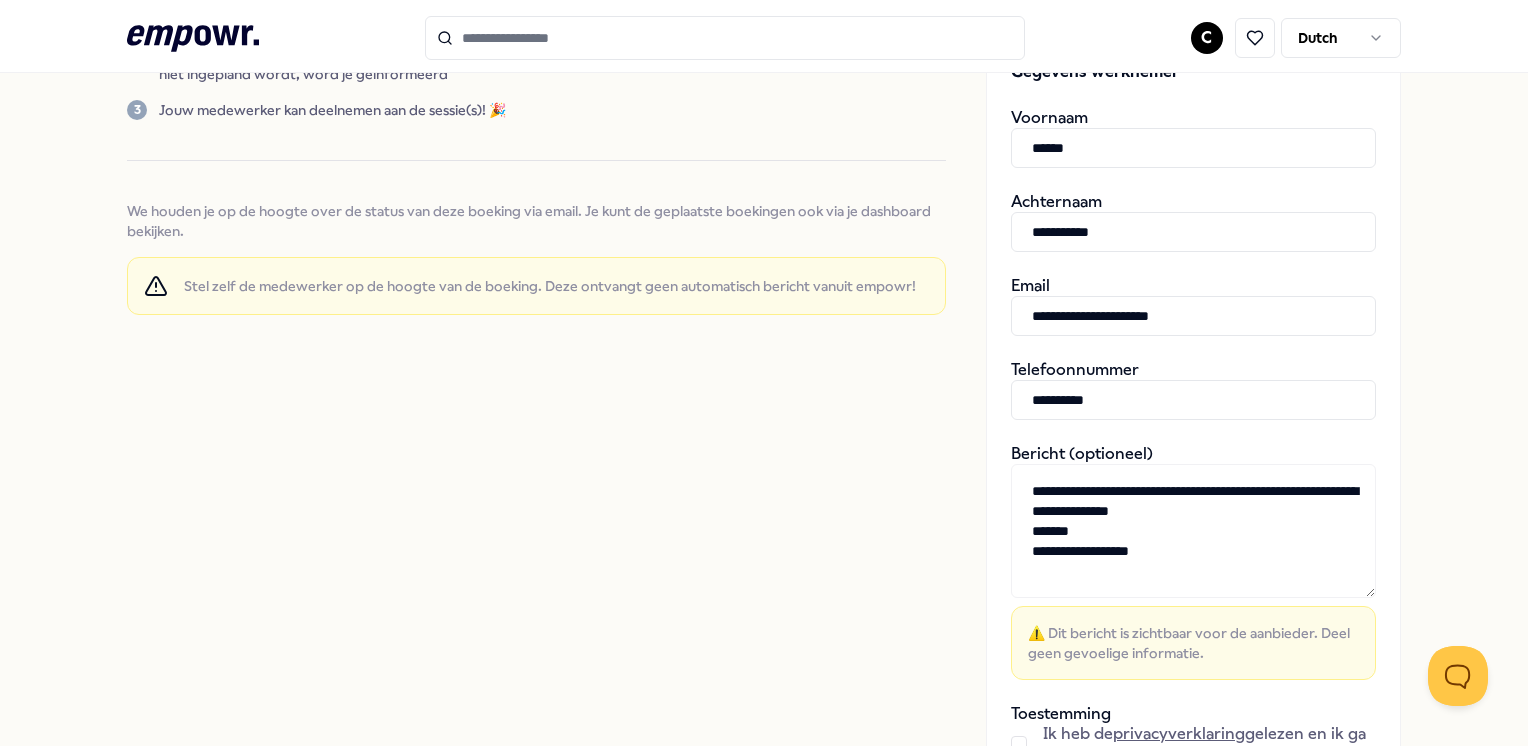 click on "**********" at bounding box center [1193, 531] 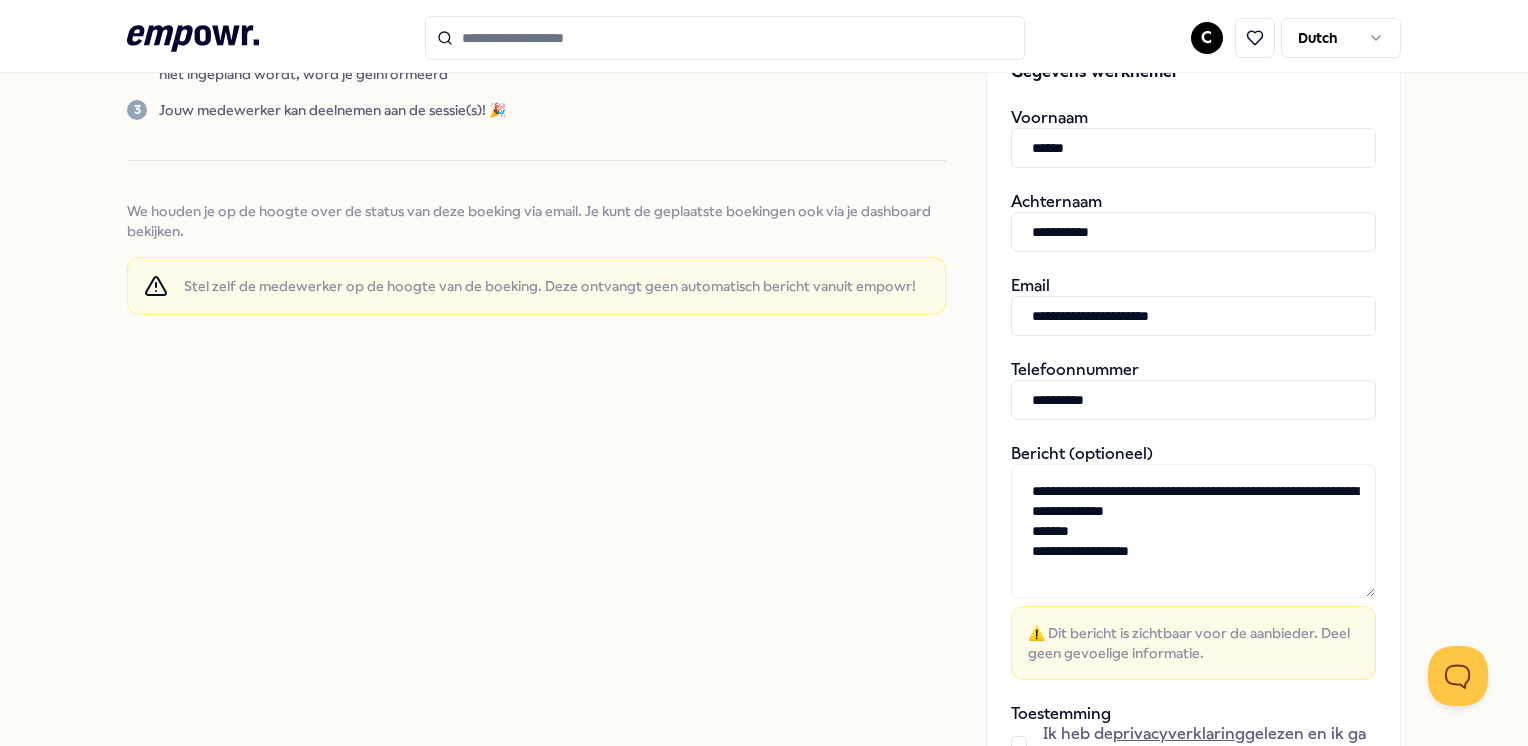 scroll, scrollTop: 506, scrollLeft: 0, axis: vertical 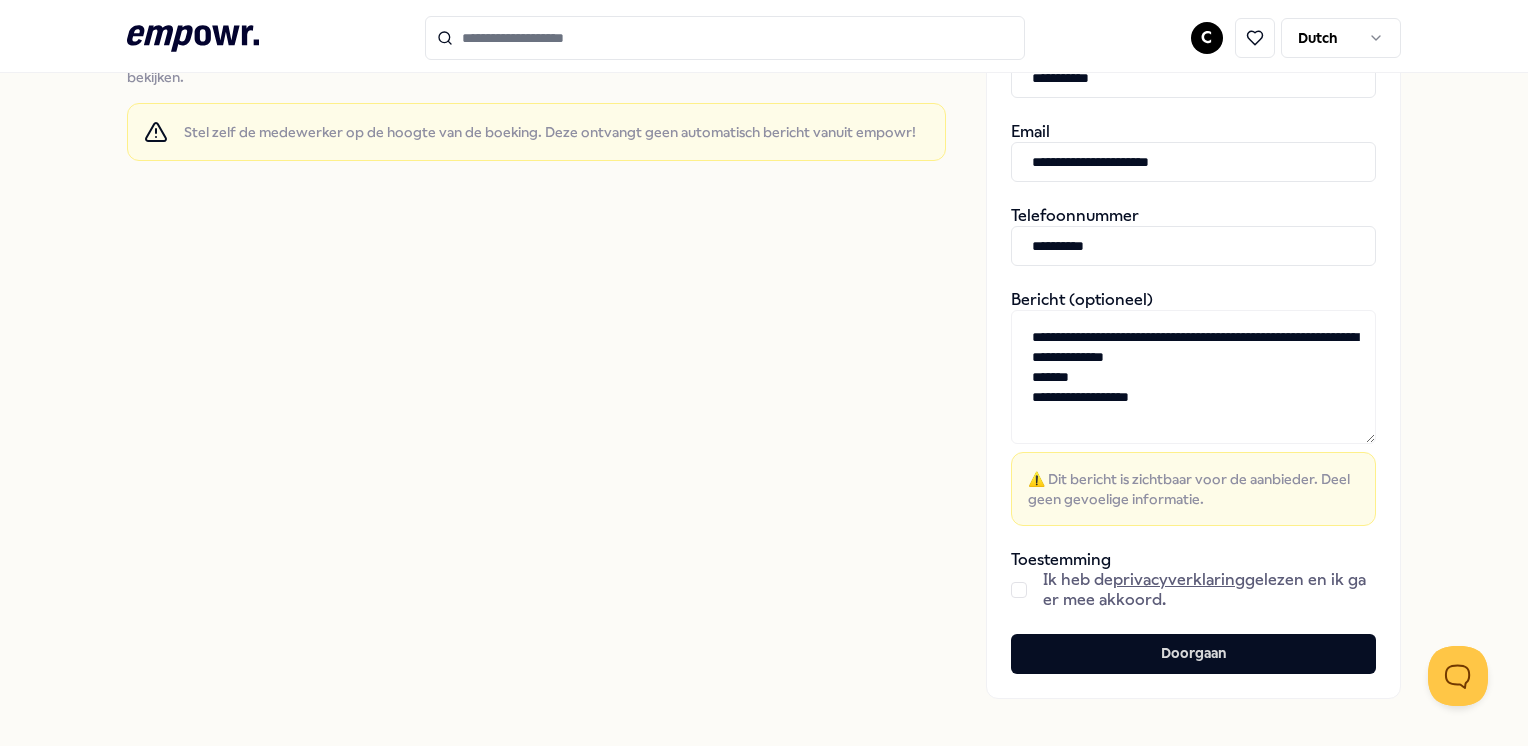 type on "**********" 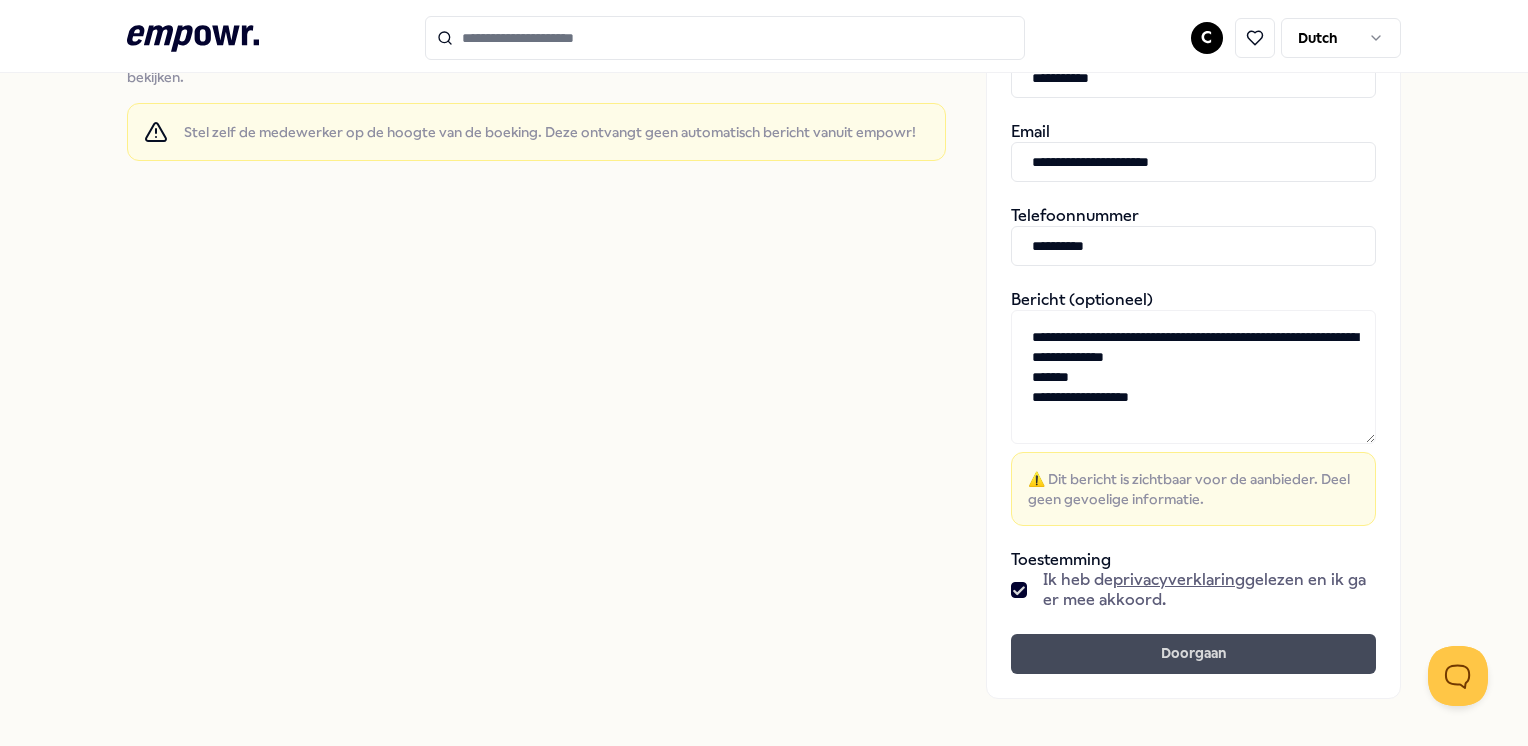 click on "Doorgaan" at bounding box center (1193, 654) 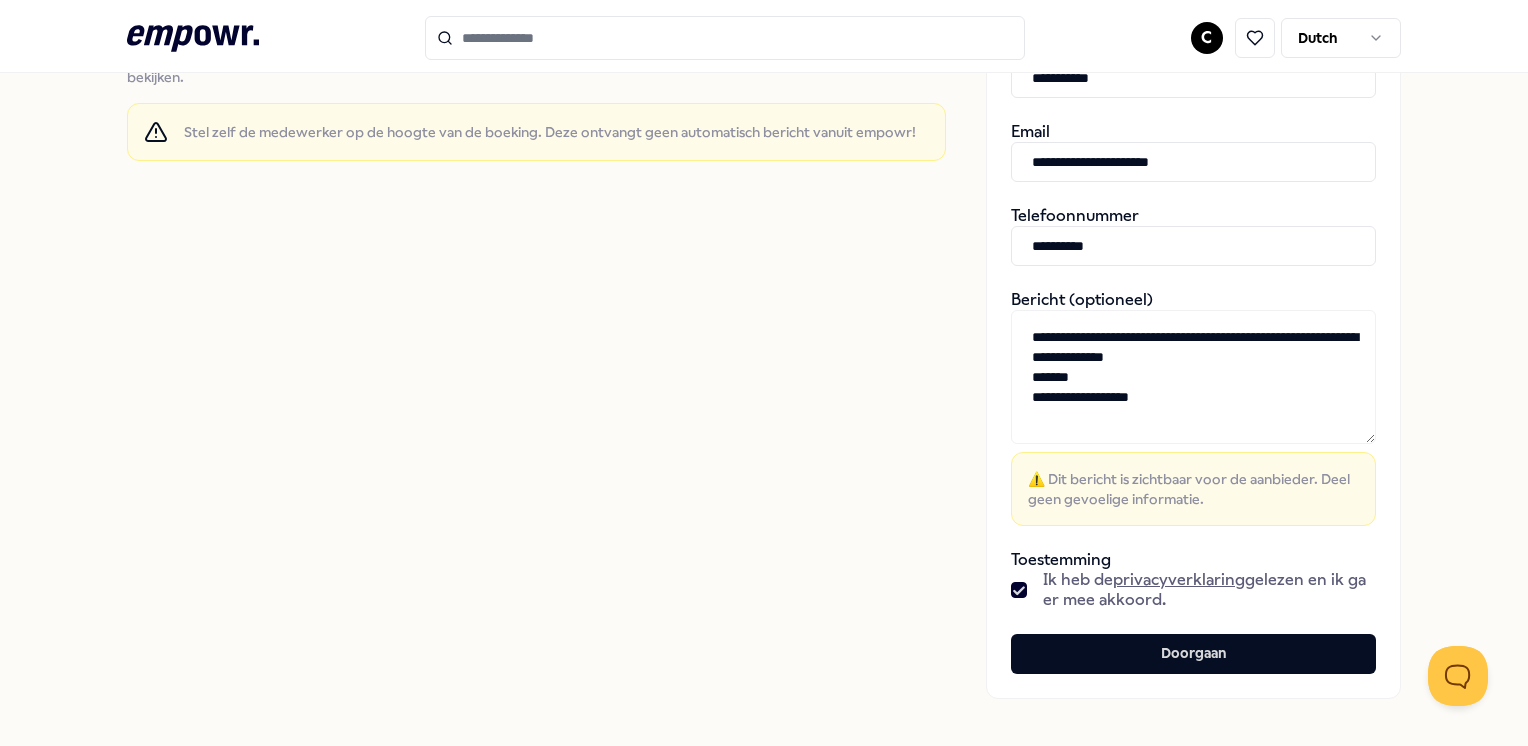 scroll, scrollTop: 0, scrollLeft: 0, axis: both 